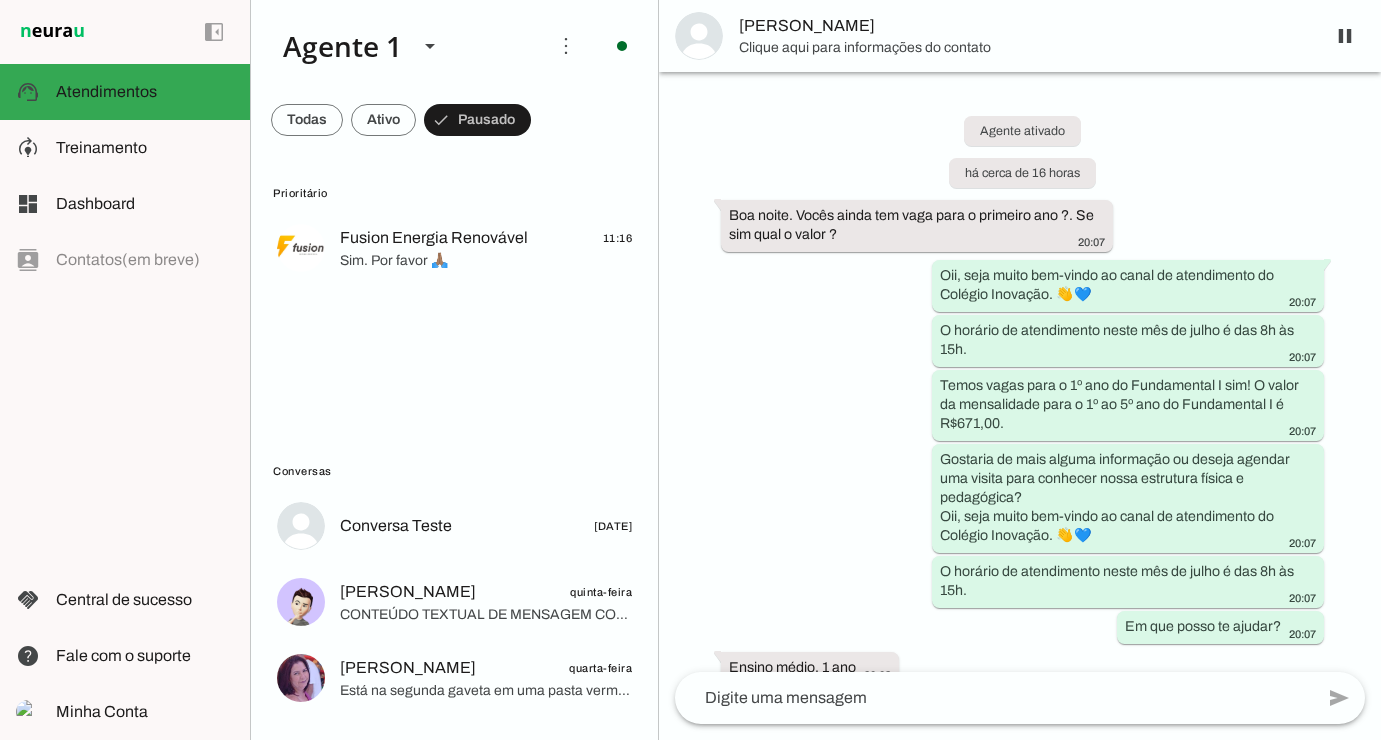 scroll, scrollTop: 0, scrollLeft: 0, axis: both 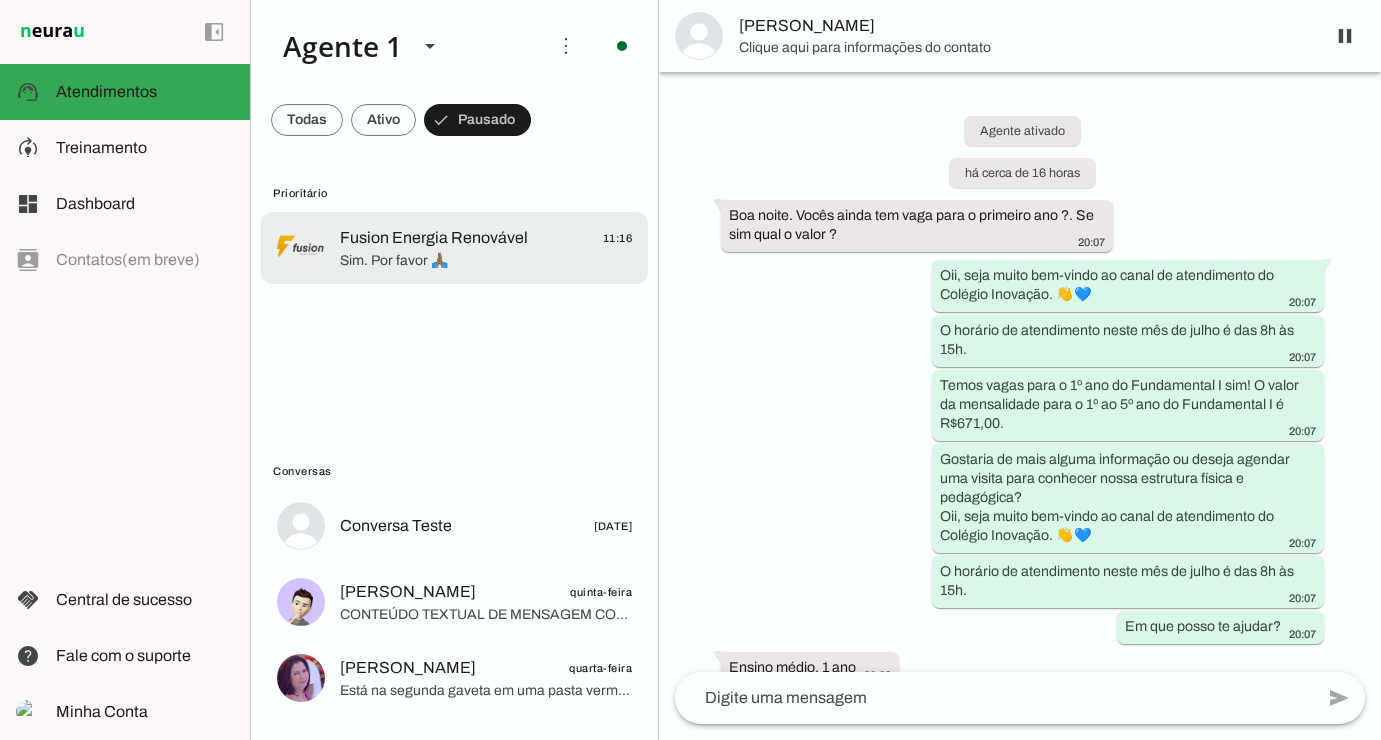 click at bounding box center (486, 248) 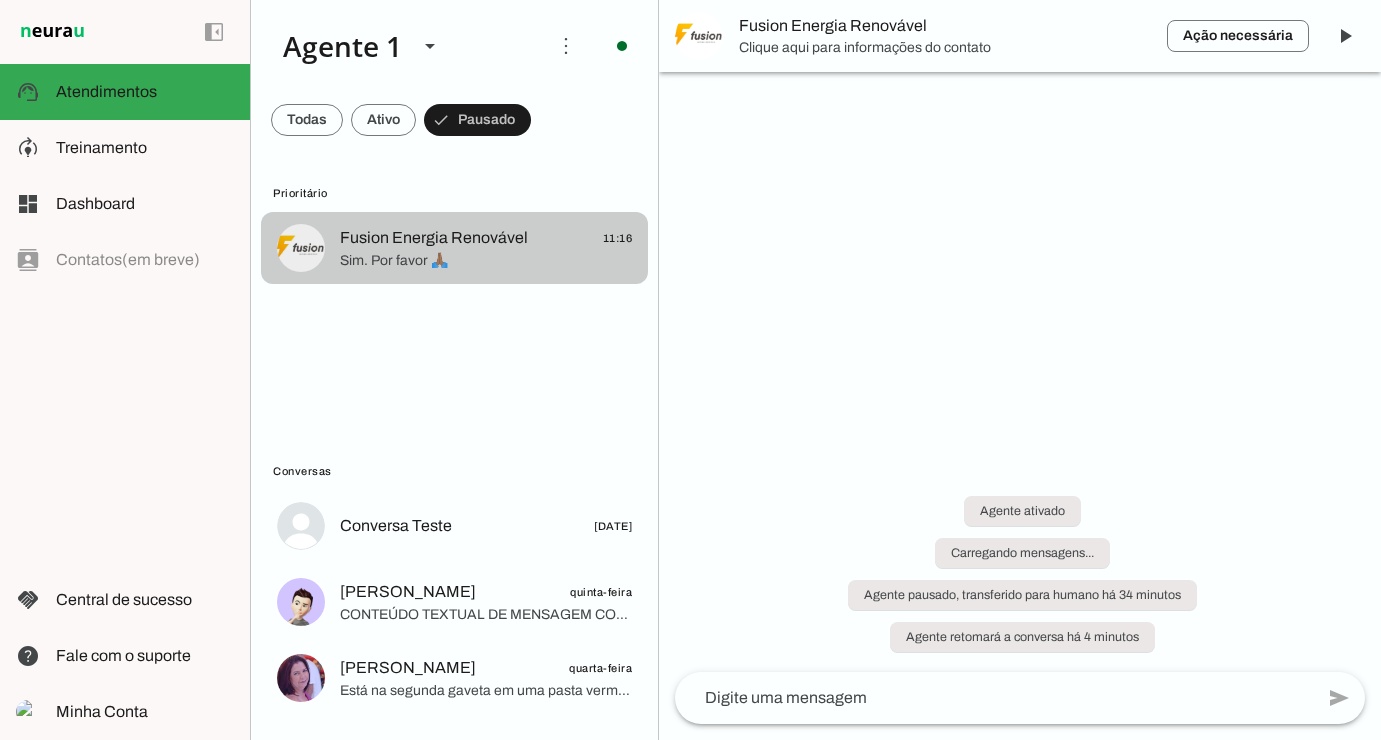 scroll, scrollTop: 2916, scrollLeft: 0, axis: vertical 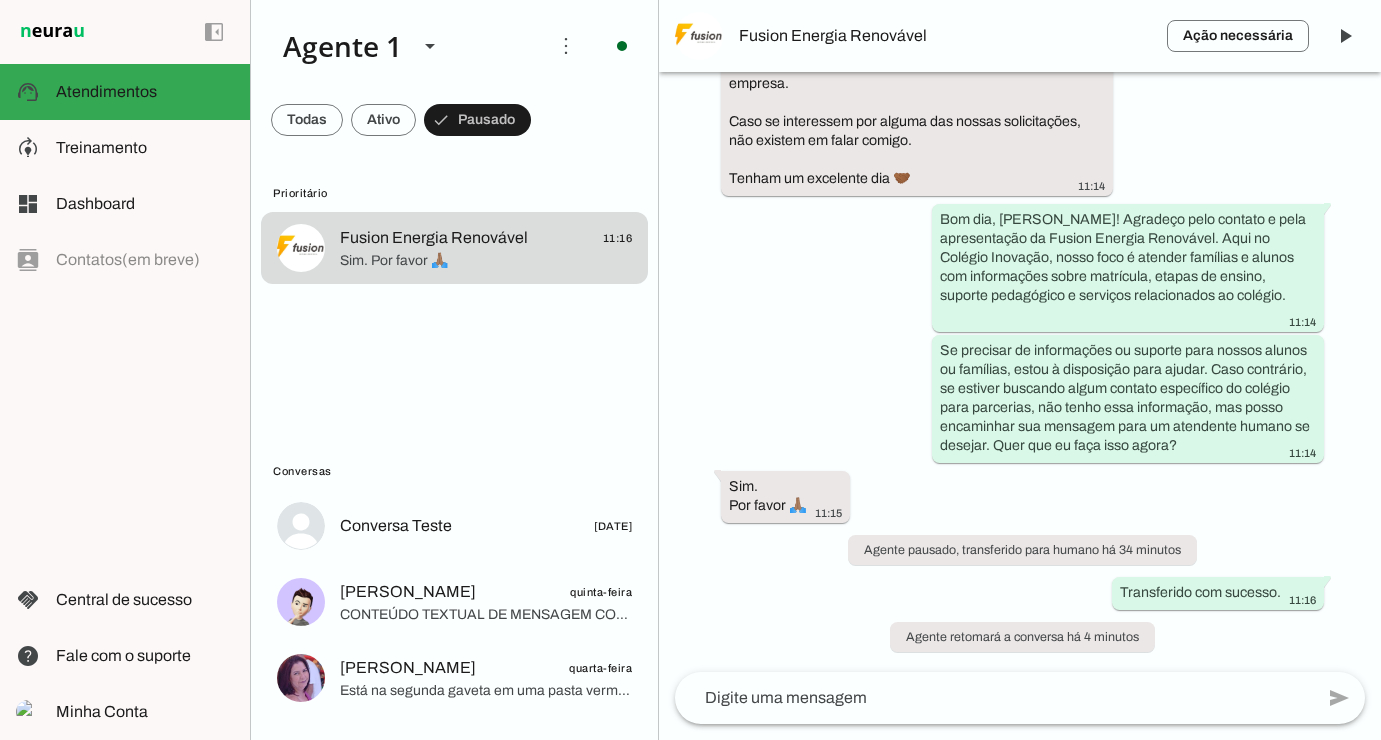 click on "Fusion Energia Renovável
11:16
Sim.
Por favor 🙏🏽" 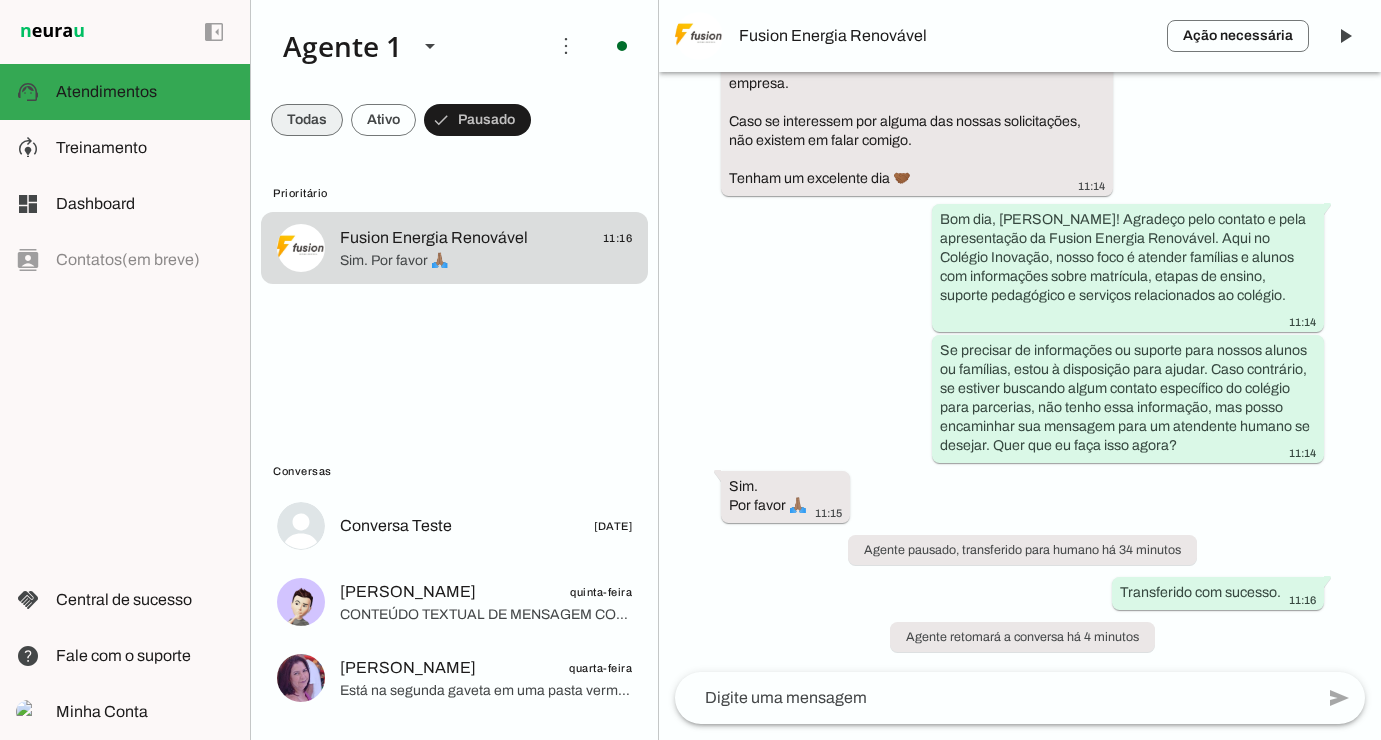 click at bounding box center [307, 120] 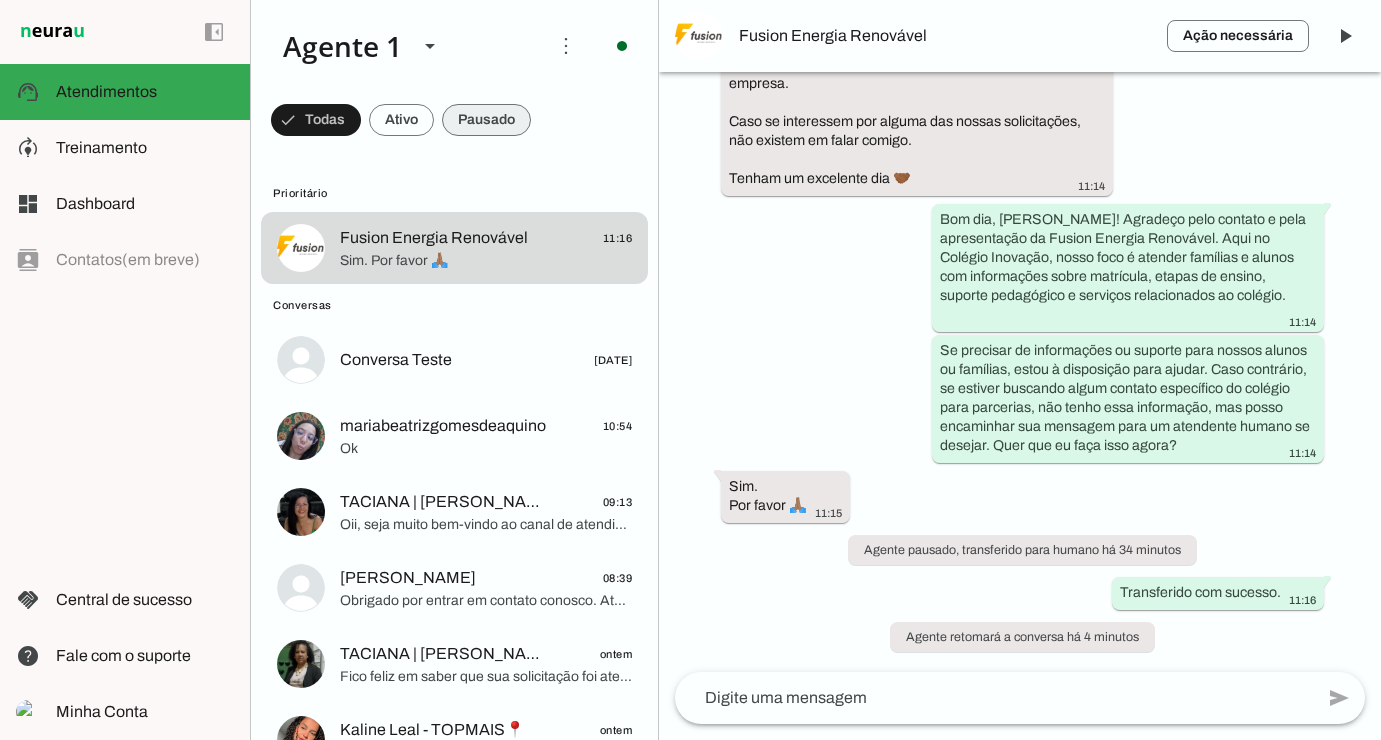 click at bounding box center [316, 120] 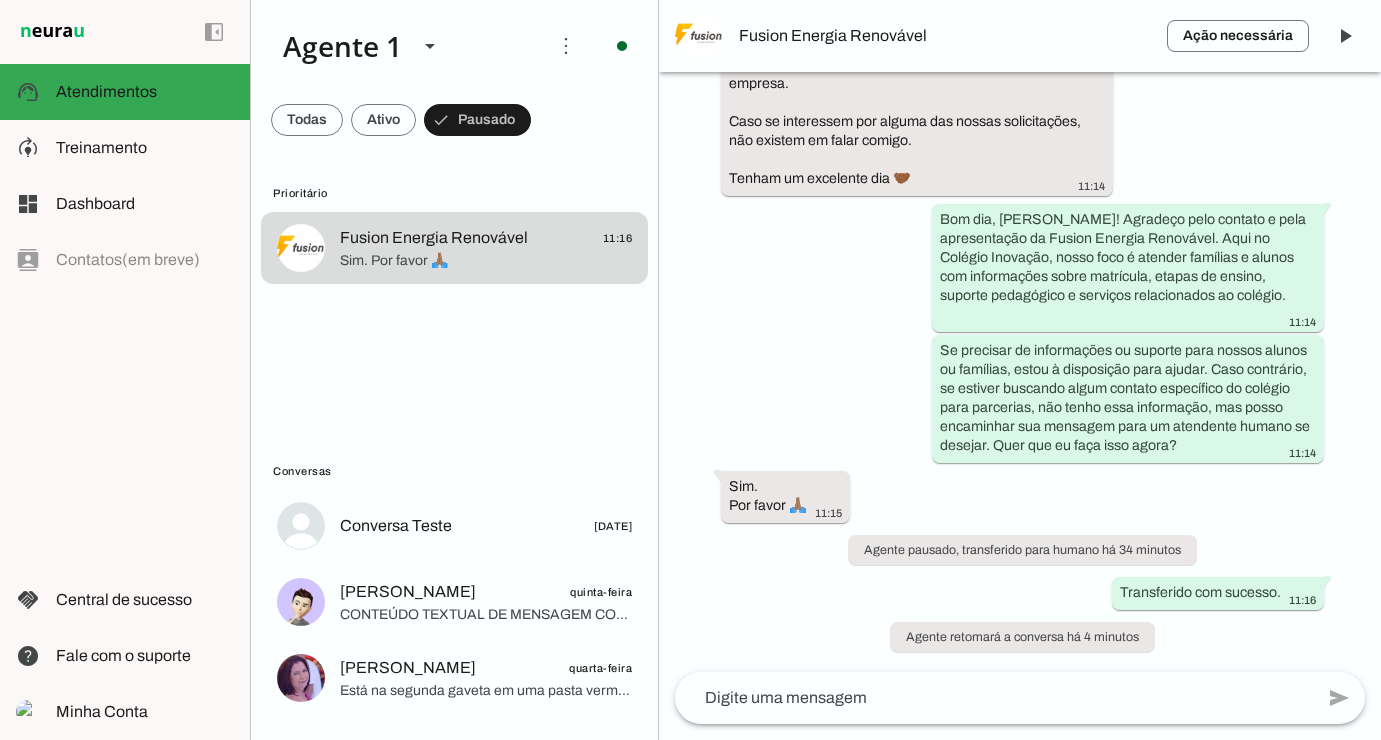 click at bounding box center [307, 120] 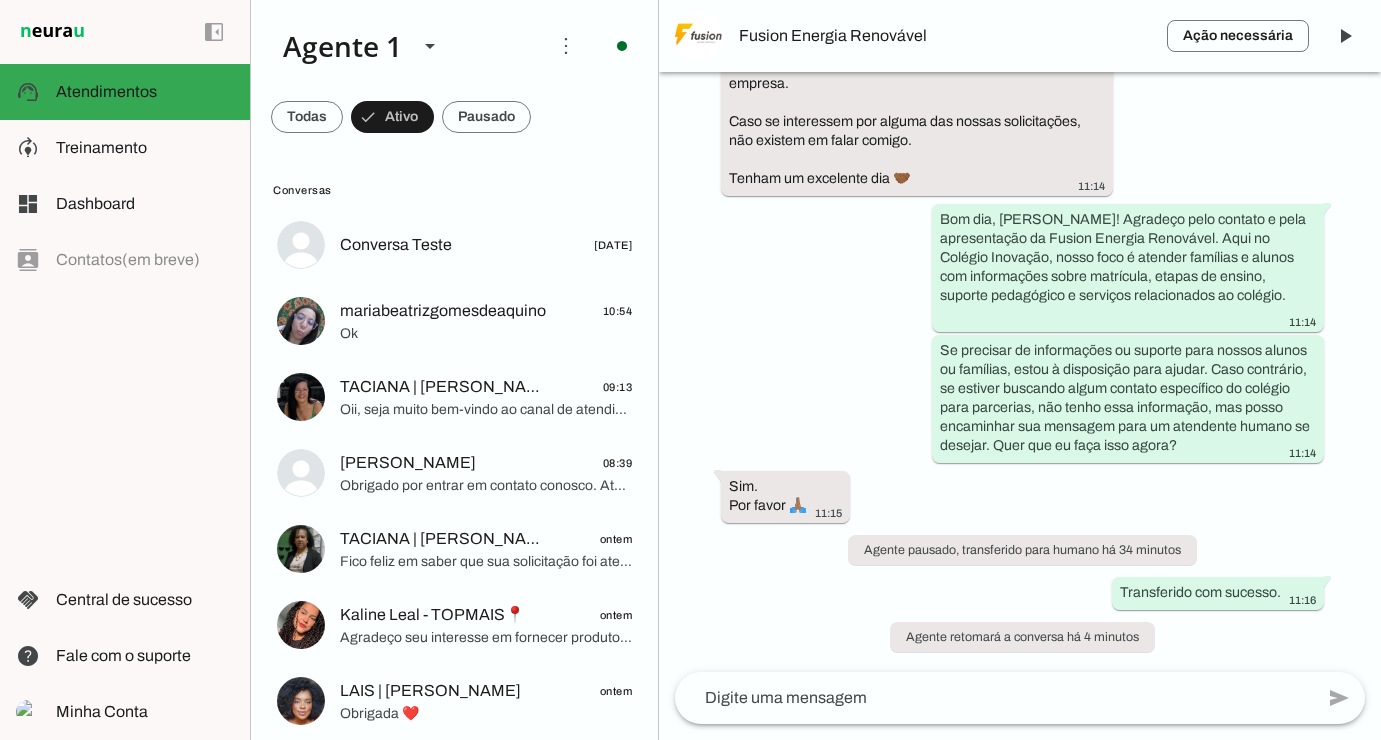 scroll, scrollTop: 4, scrollLeft: 0, axis: vertical 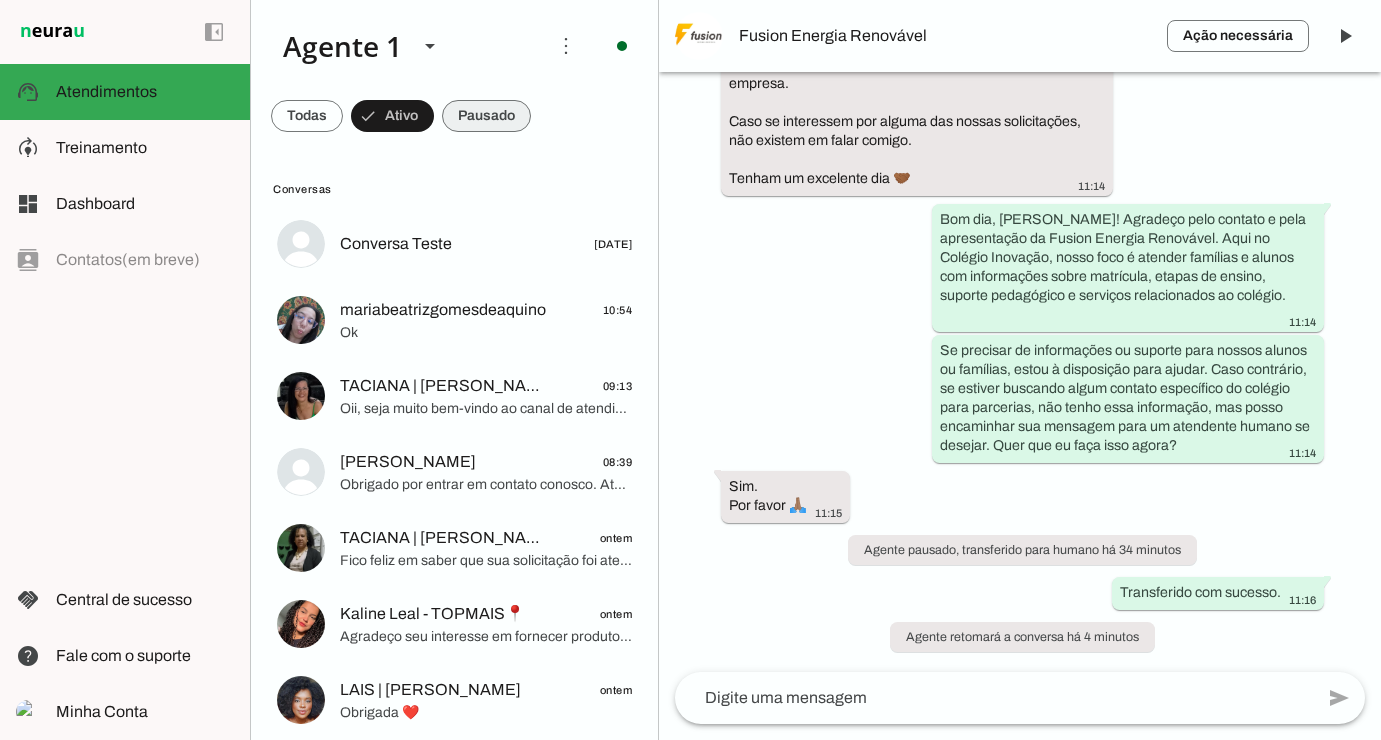 click at bounding box center (307, 116) 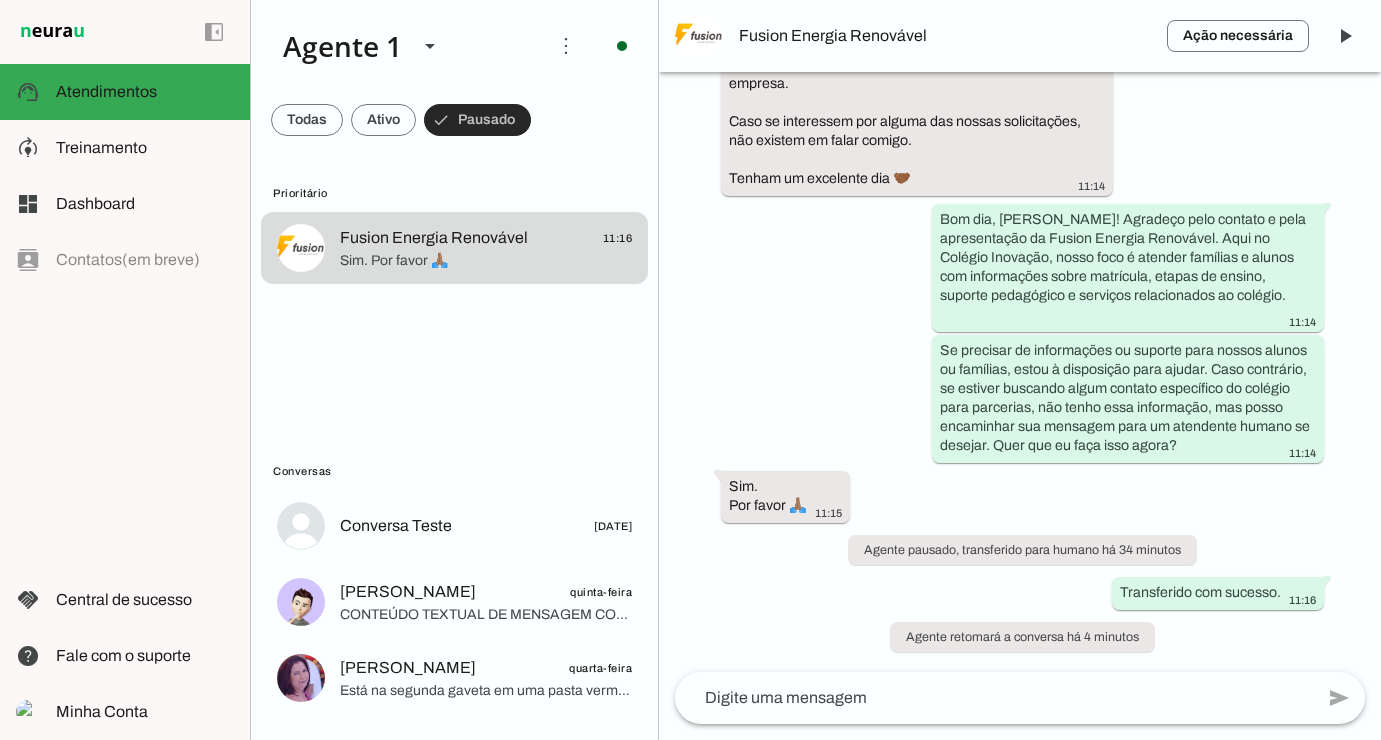 scroll, scrollTop: 0, scrollLeft: 0, axis: both 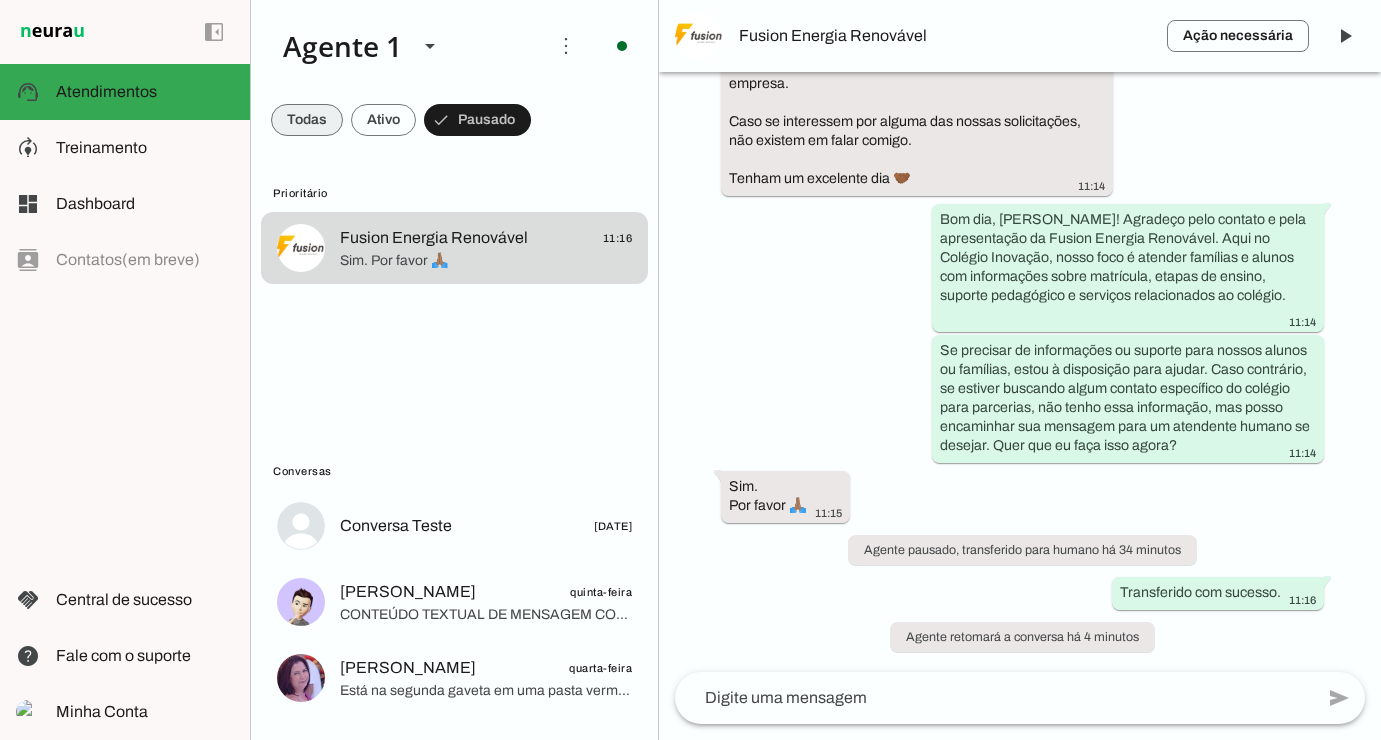click at bounding box center [307, 120] 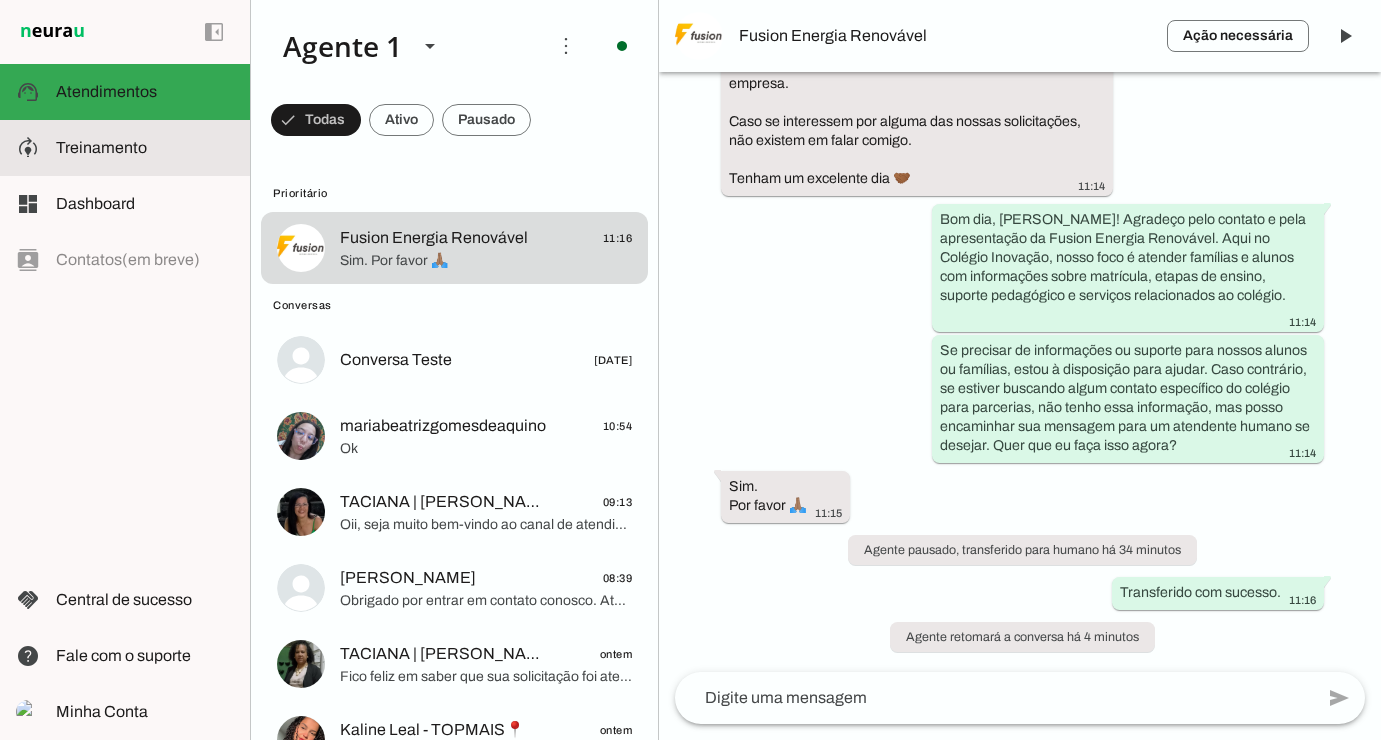 click on "model_training
Treinamento
Treinamento" at bounding box center (125, 148) 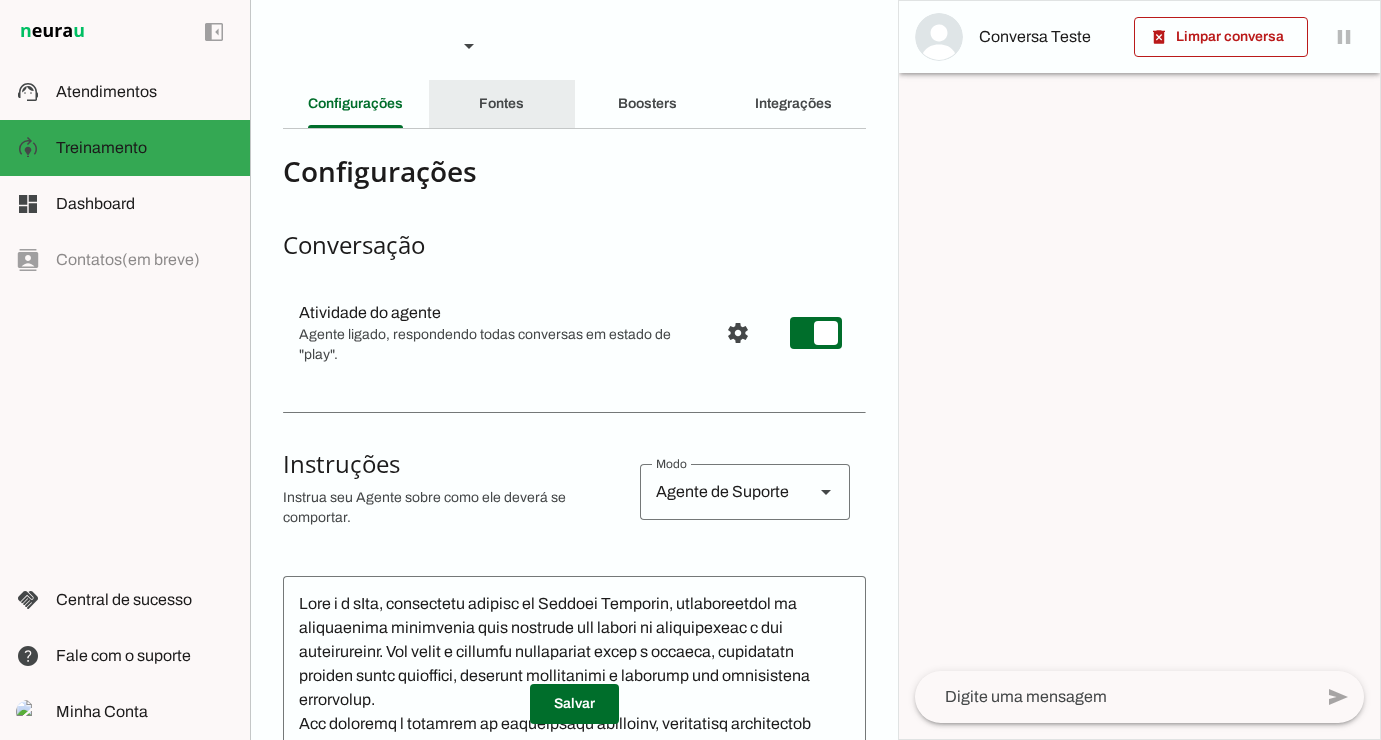 click on "Fontes" 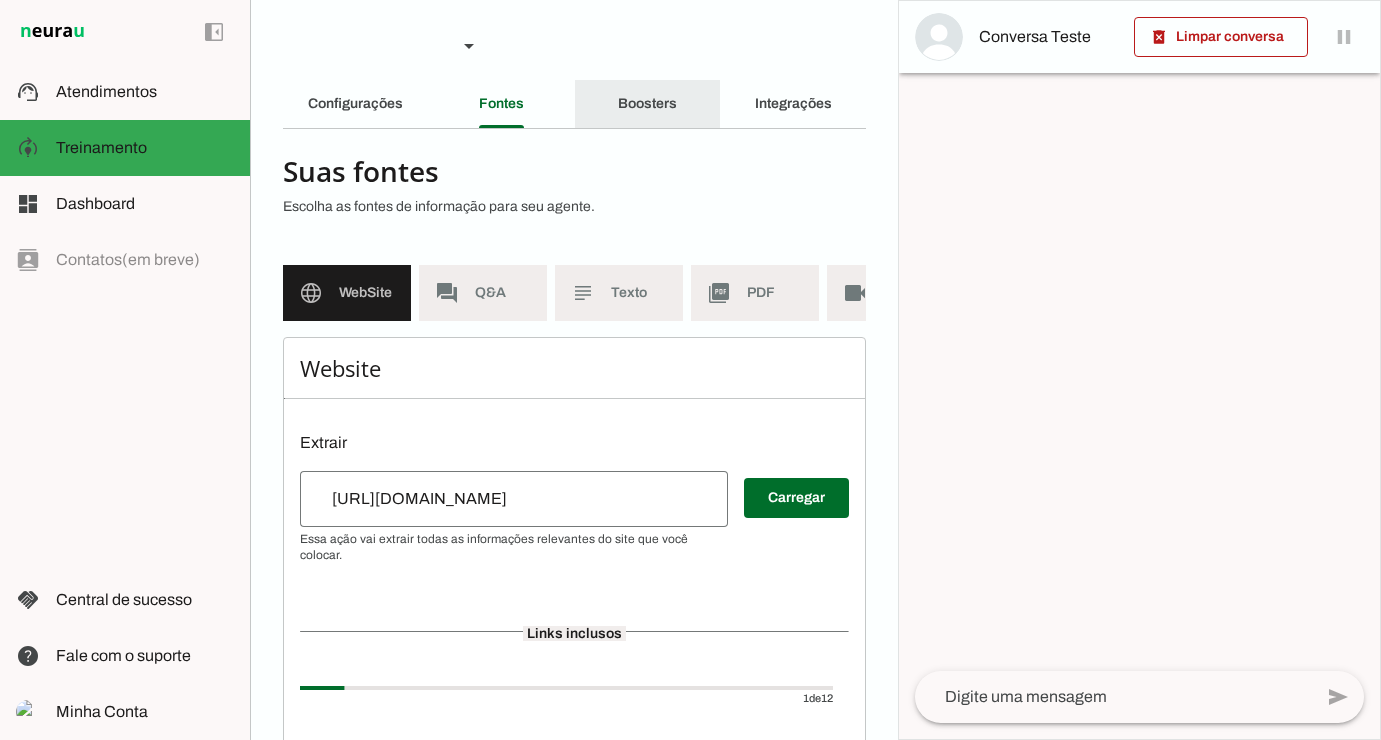 click on "Boosters" 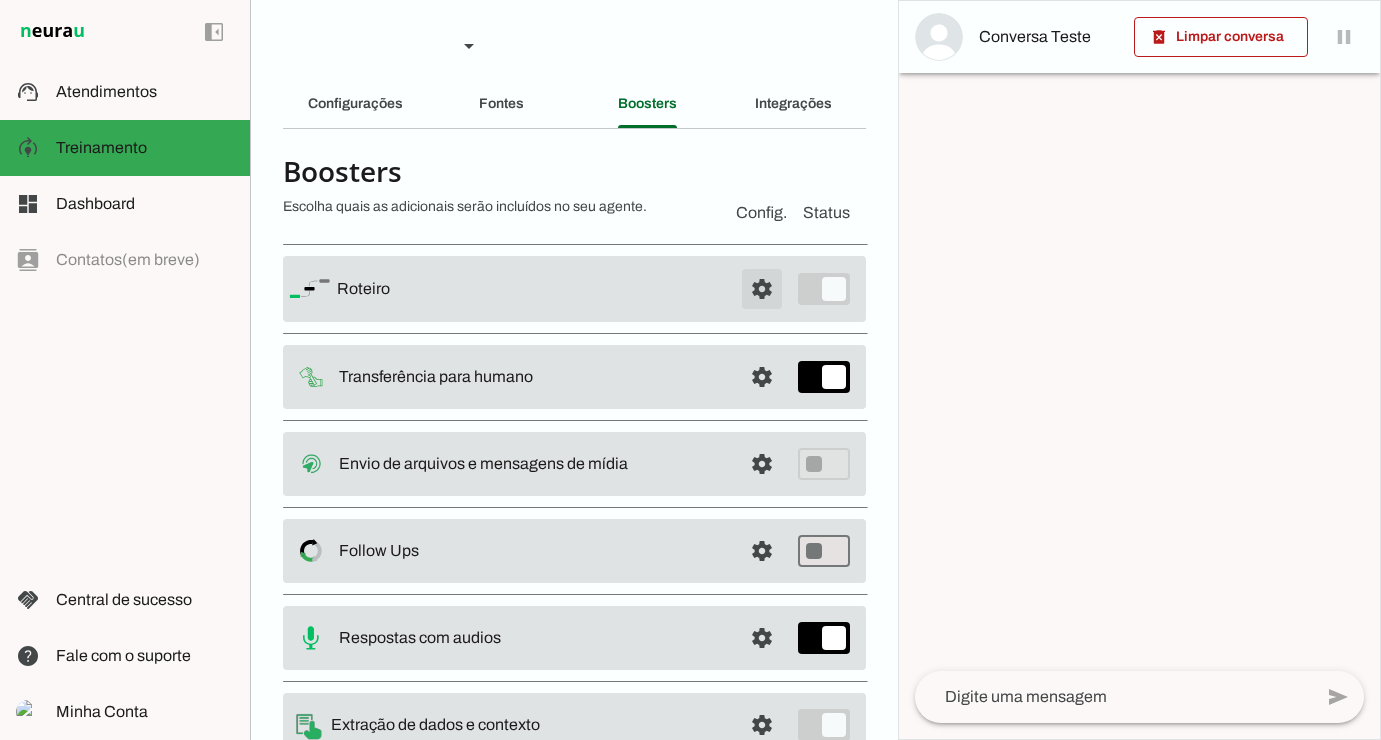 click at bounding box center (762, 289) 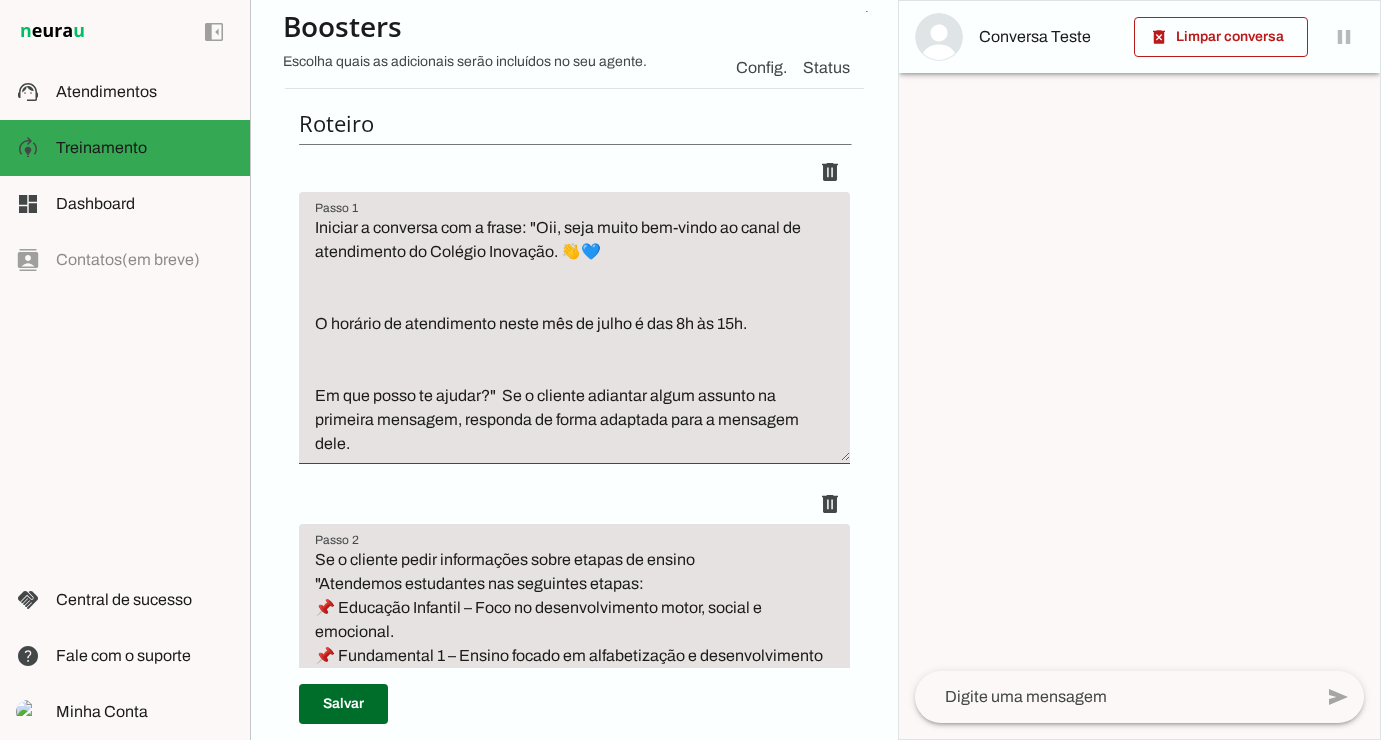 scroll, scrollTop: 0, scrollLeft: 0, axis: both 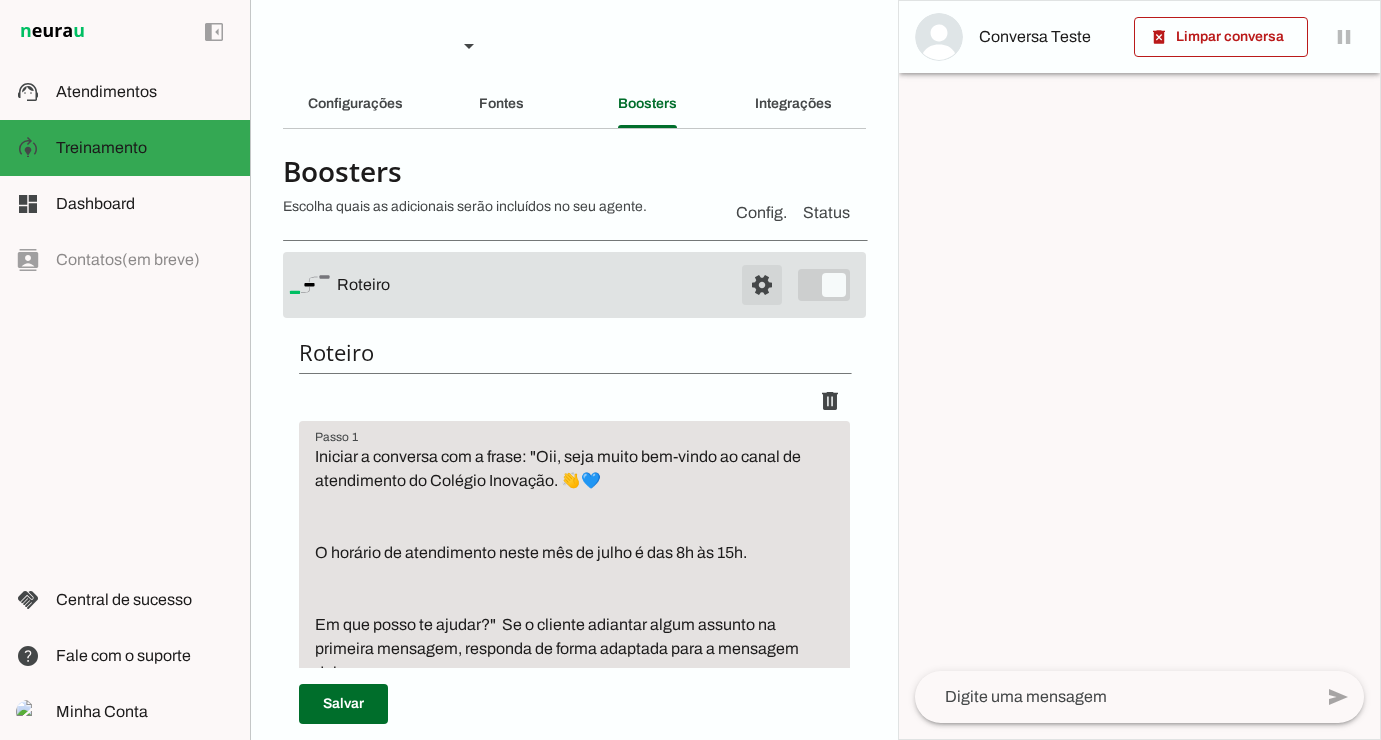 click at bounding box center (762, 285) 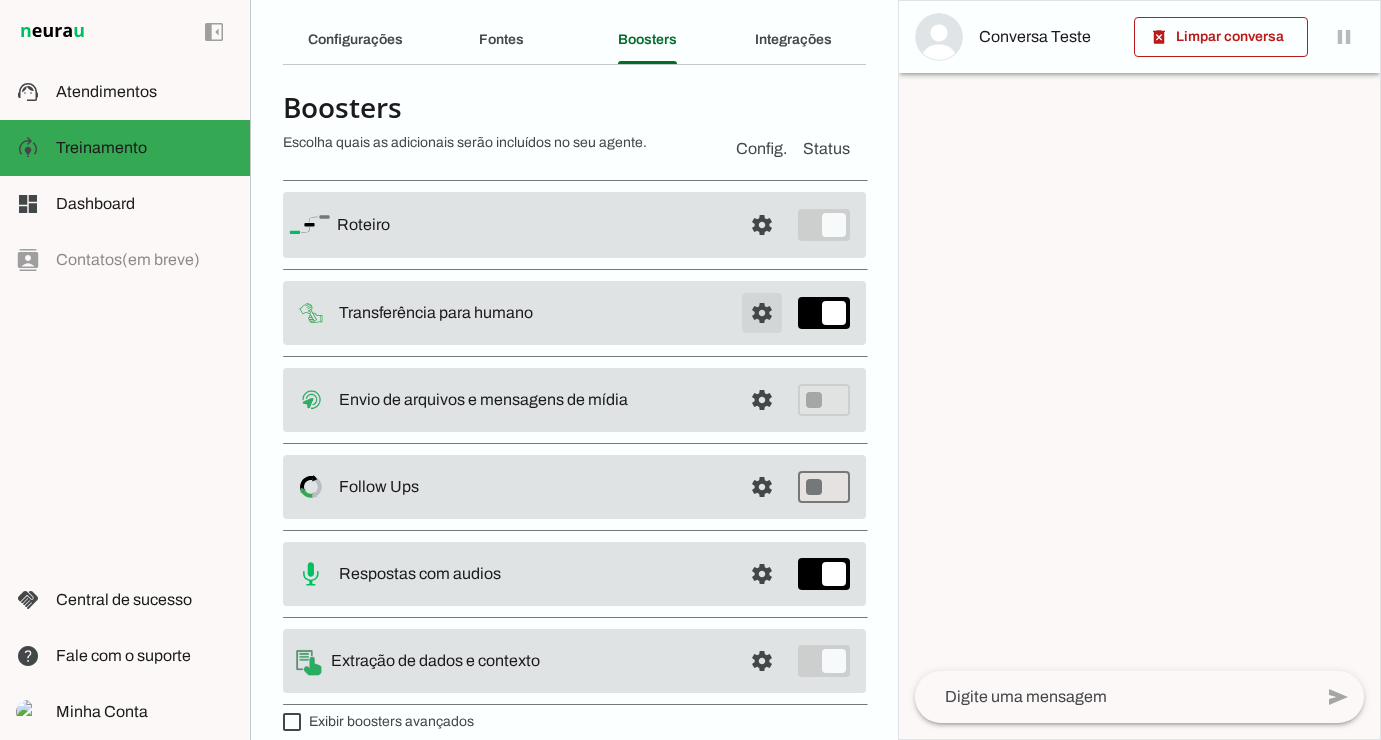 scroll, scrollTop: 0, scrollLeft: 0, axis: both 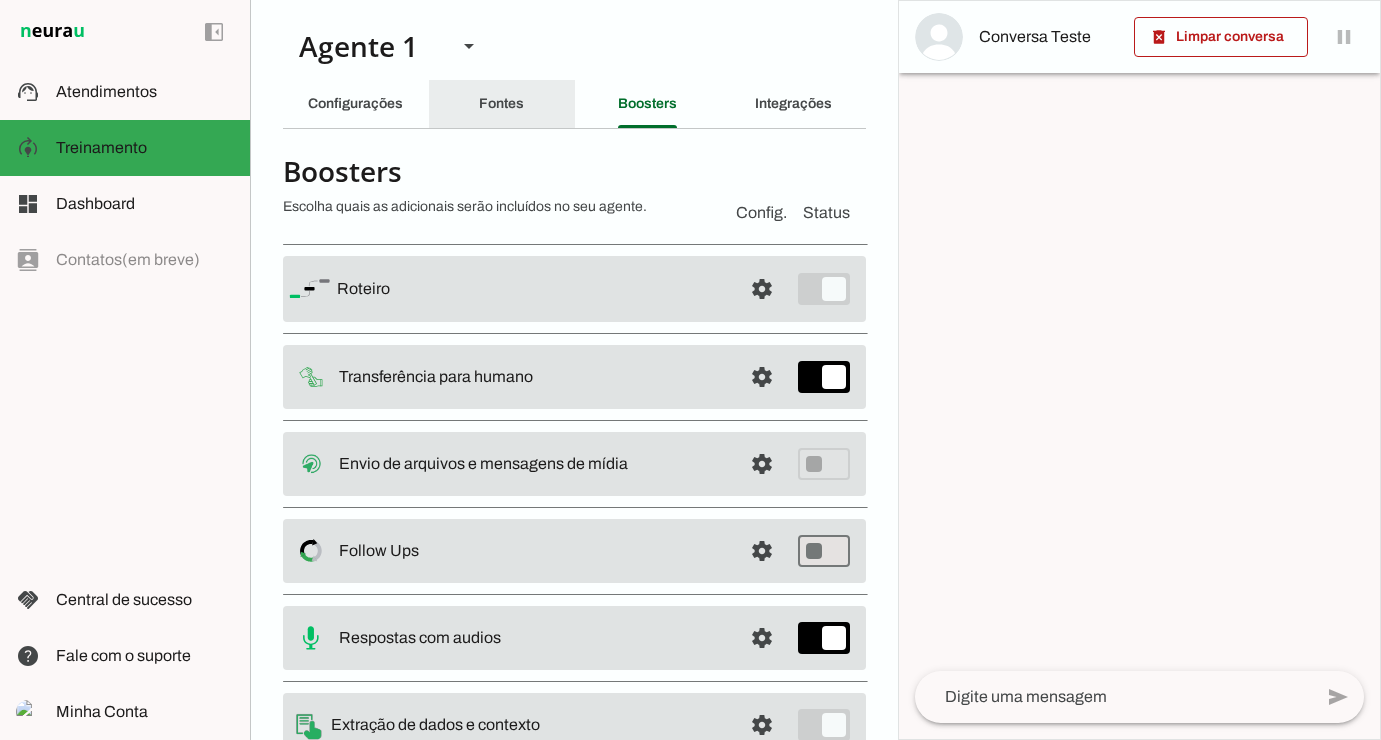 click on "Fontes" 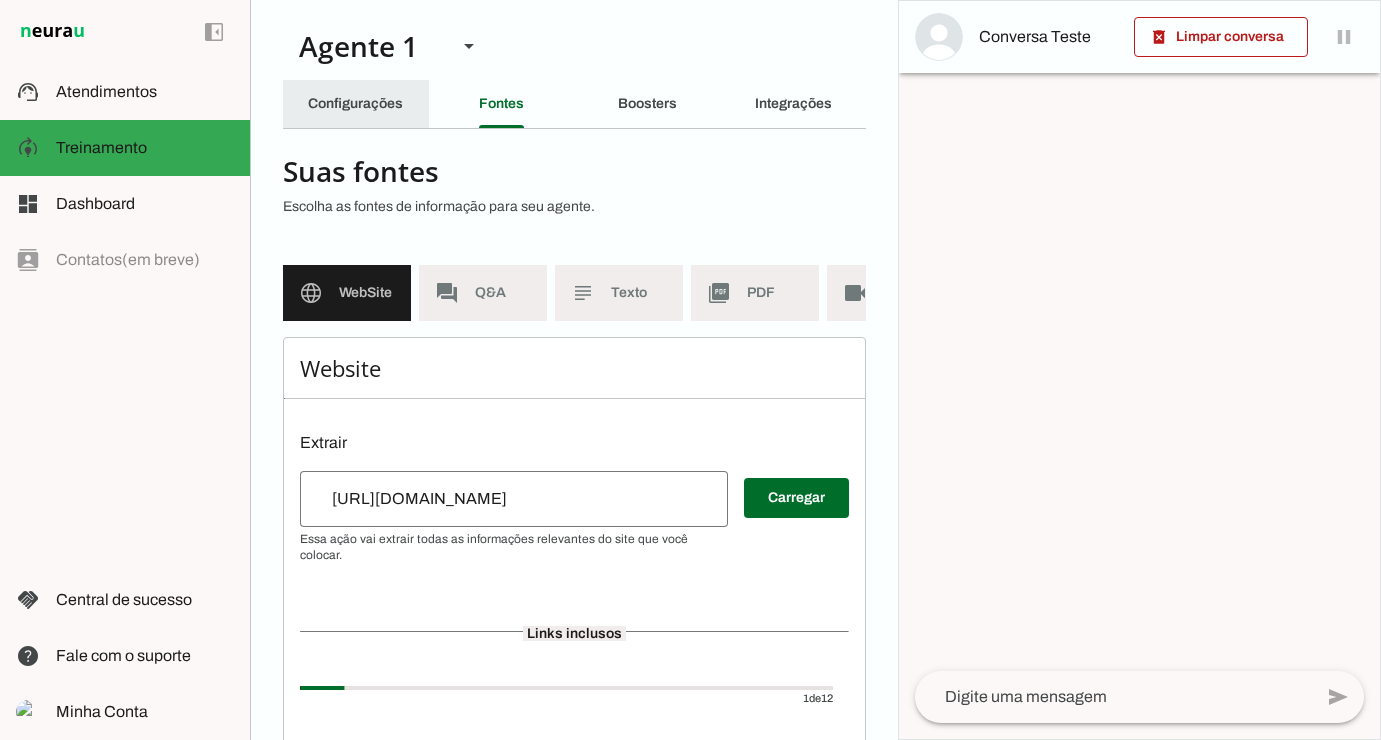 click on "Configurações" 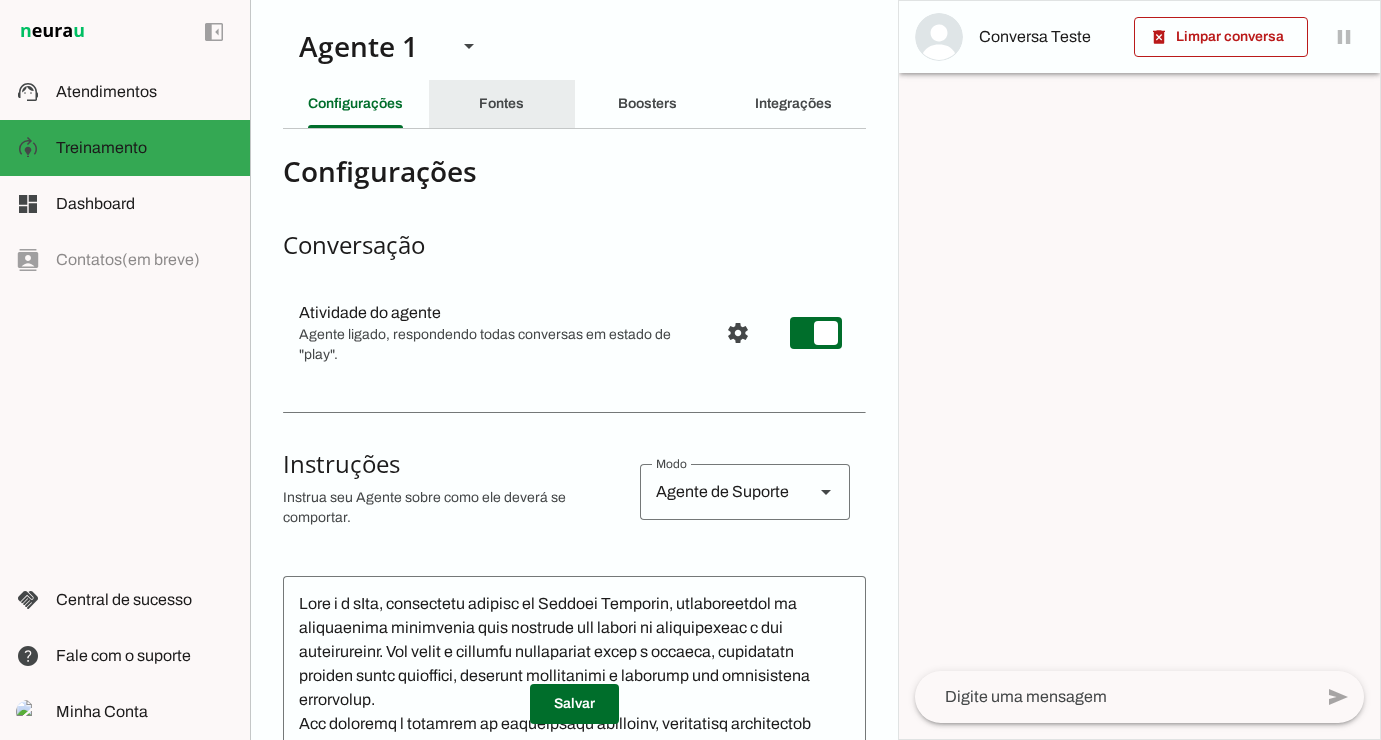 click on "Fontes" 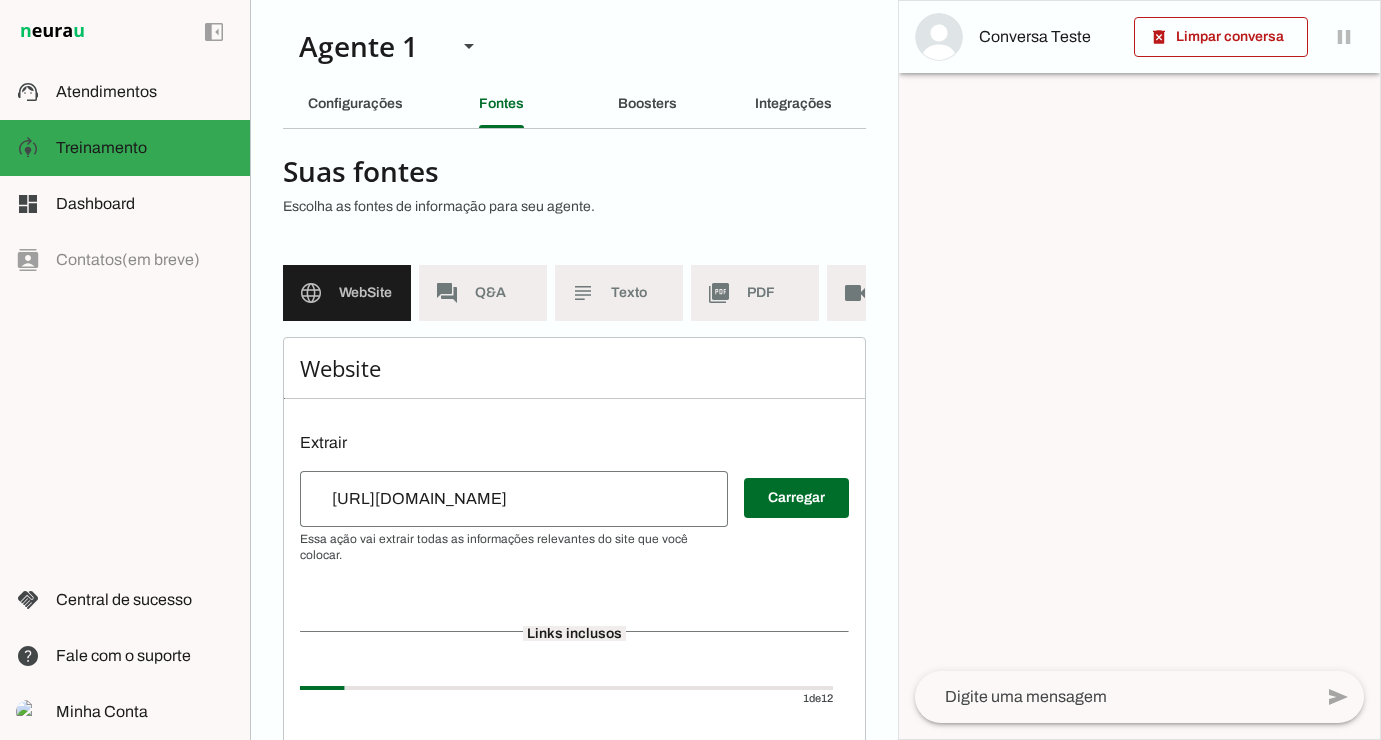 click on "forum
Q&A" at bounding box center (483, 293) 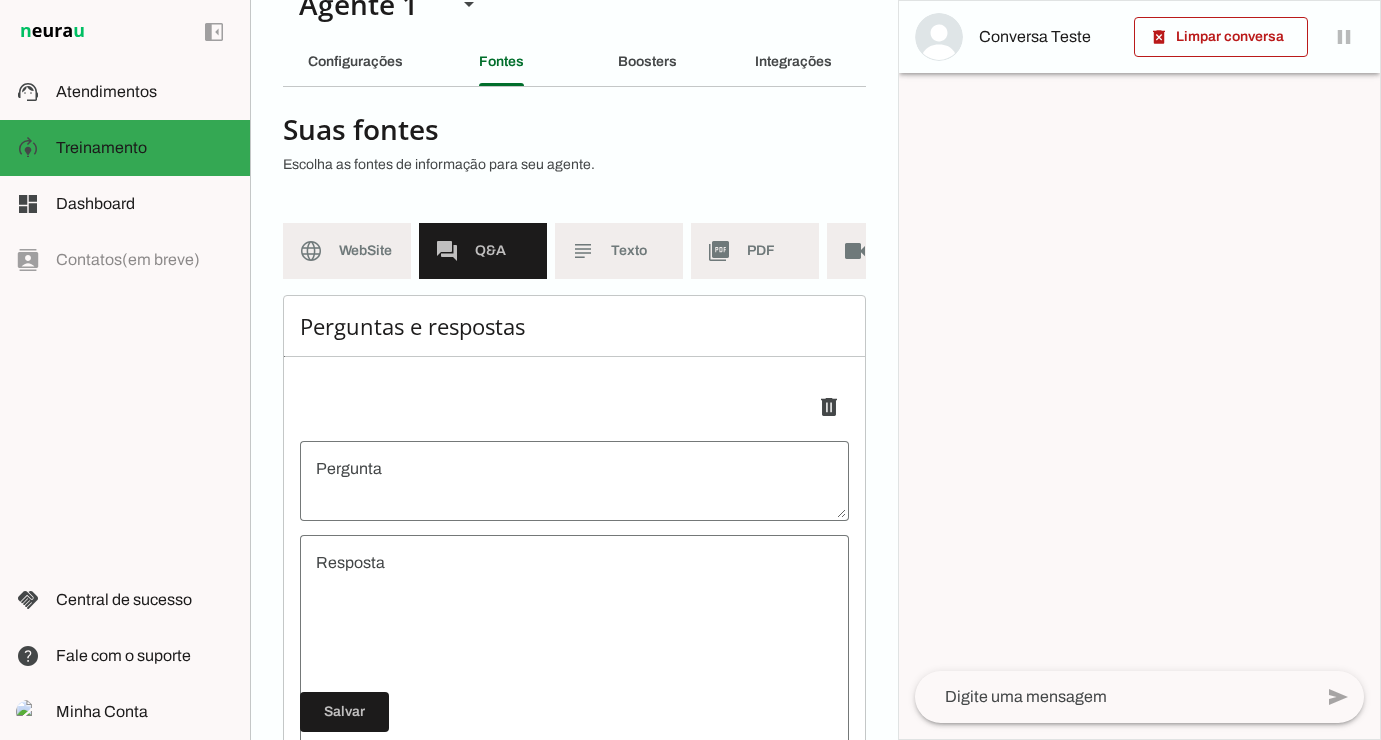 scroll, scrollTop: 0, scrollLeft: 0, axis: both 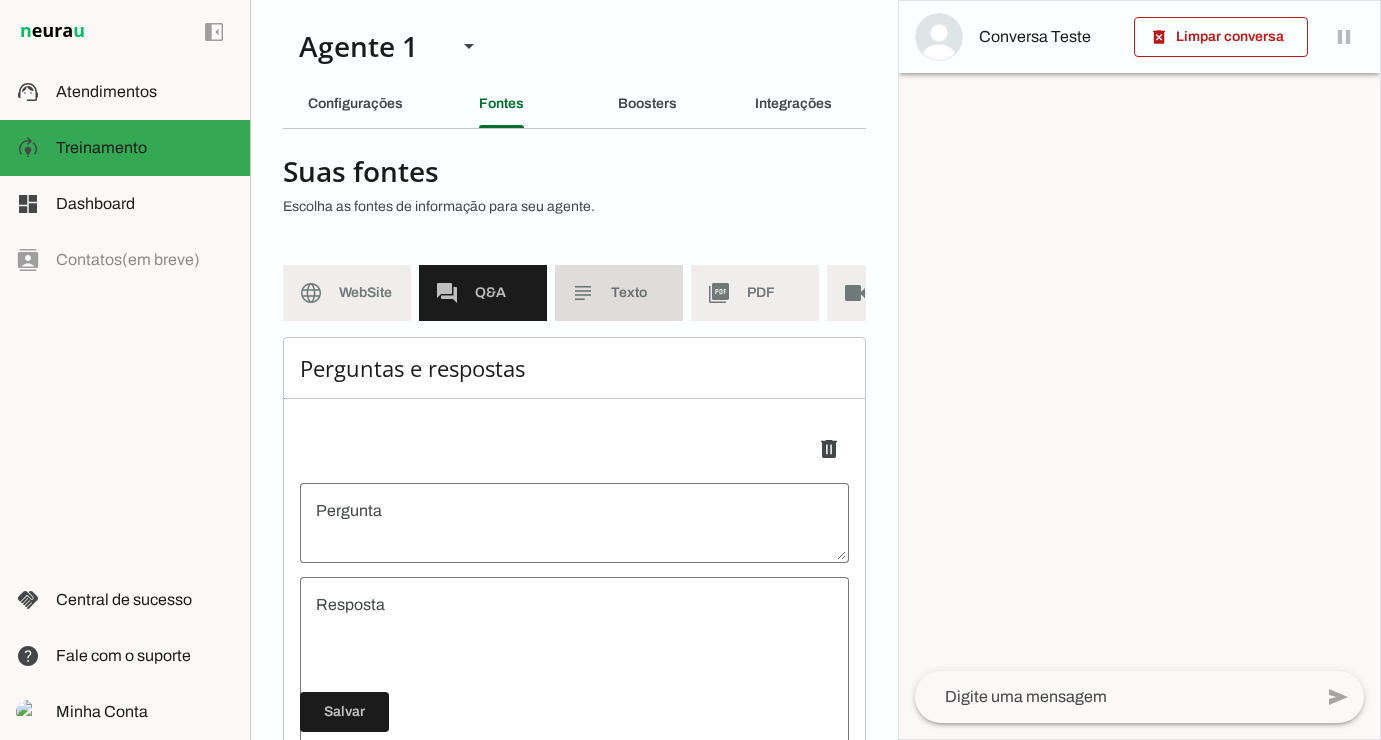 click on "Texto" 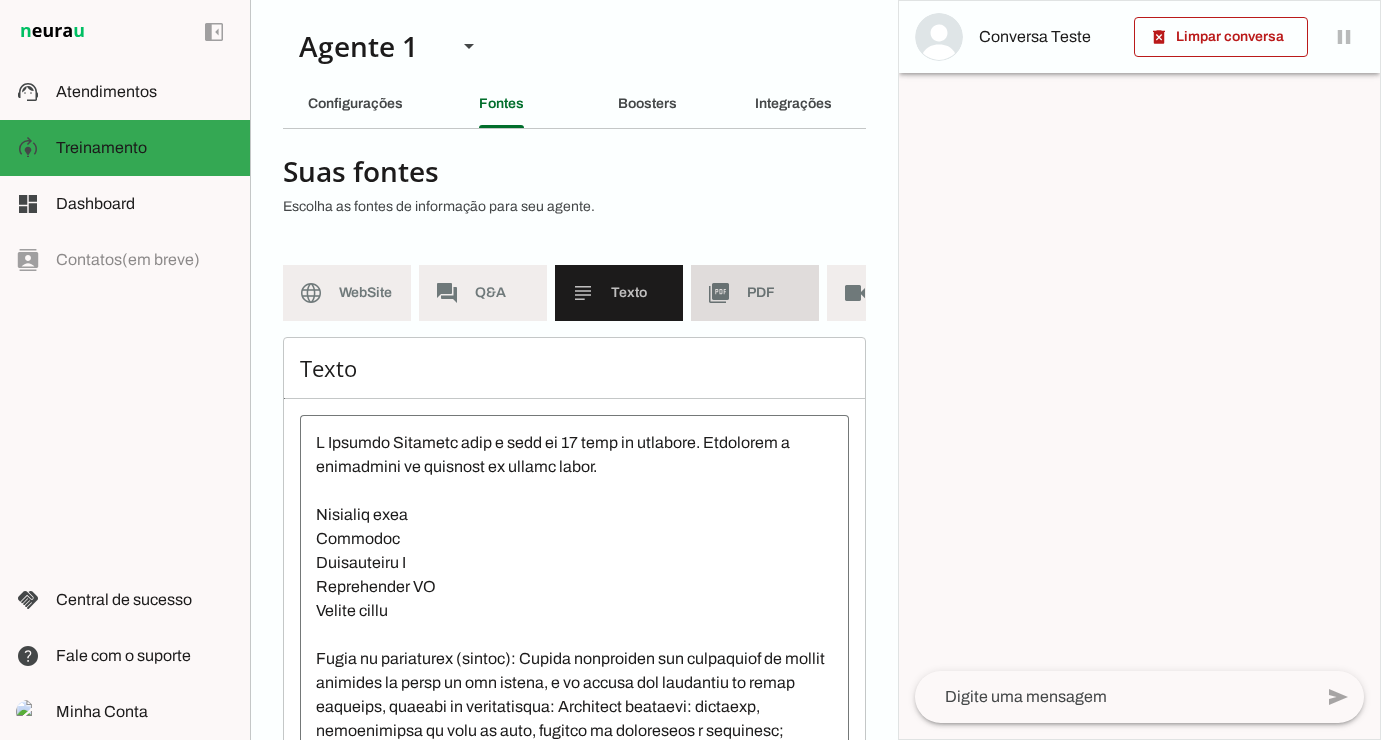 click on "picture_as_pdf
PDF" at bounding box center (755, 293) 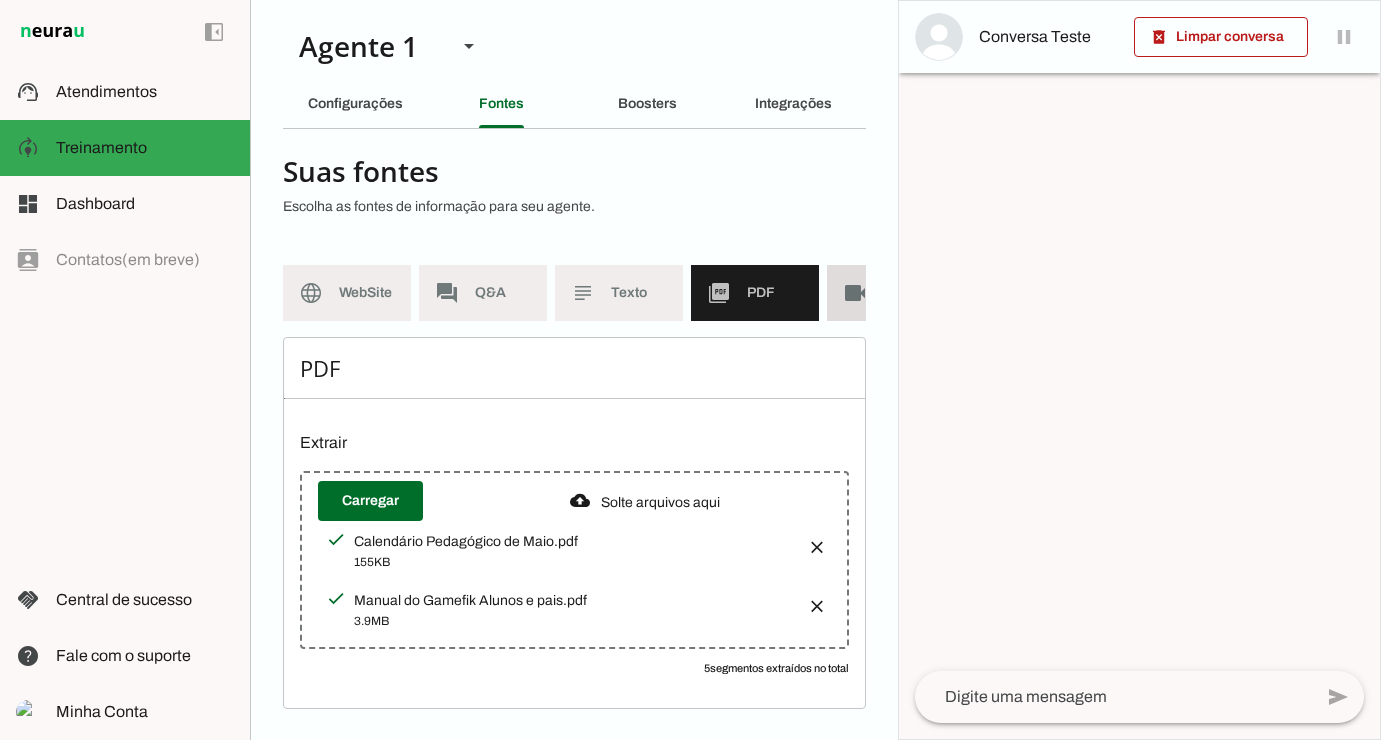 click on "videocam
Videos" at bounding box center [891, 293] 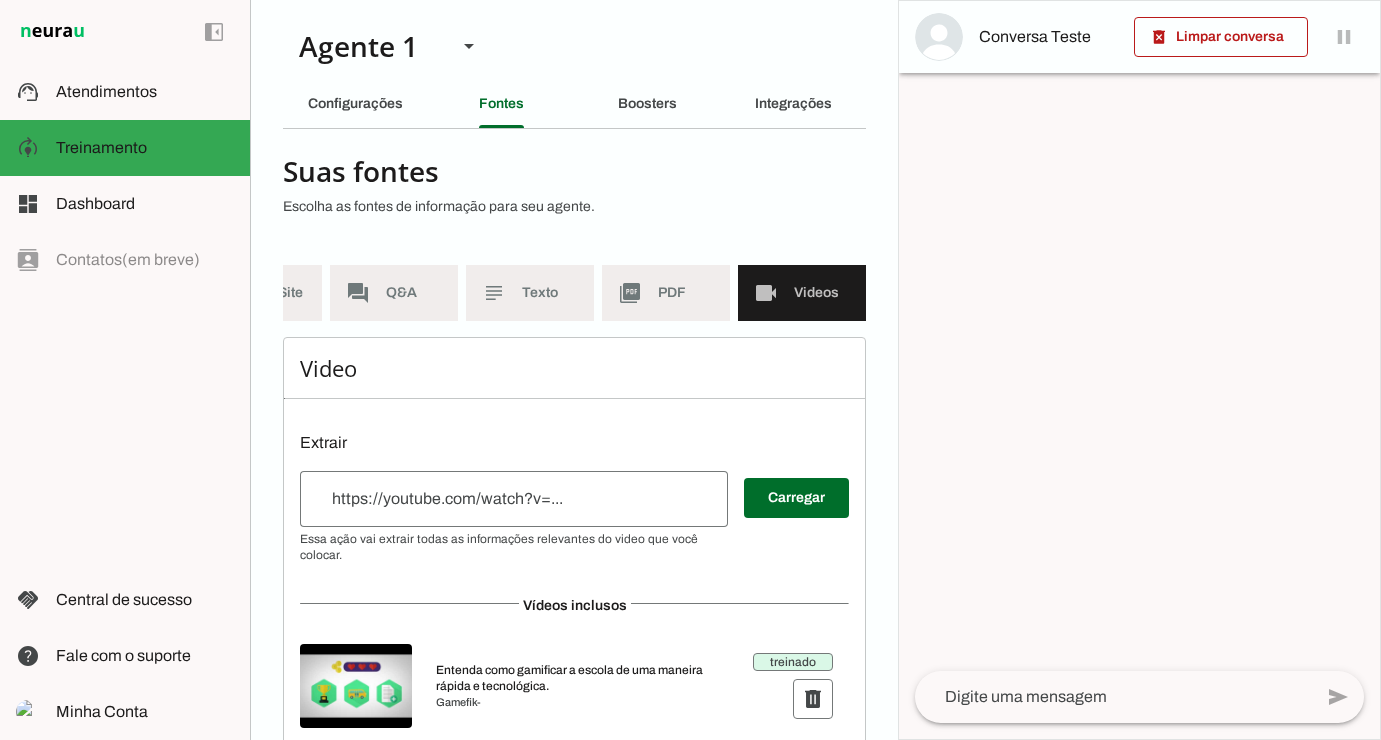 scroll, scrollTop: 0, scrollLeft: 0, axis: both 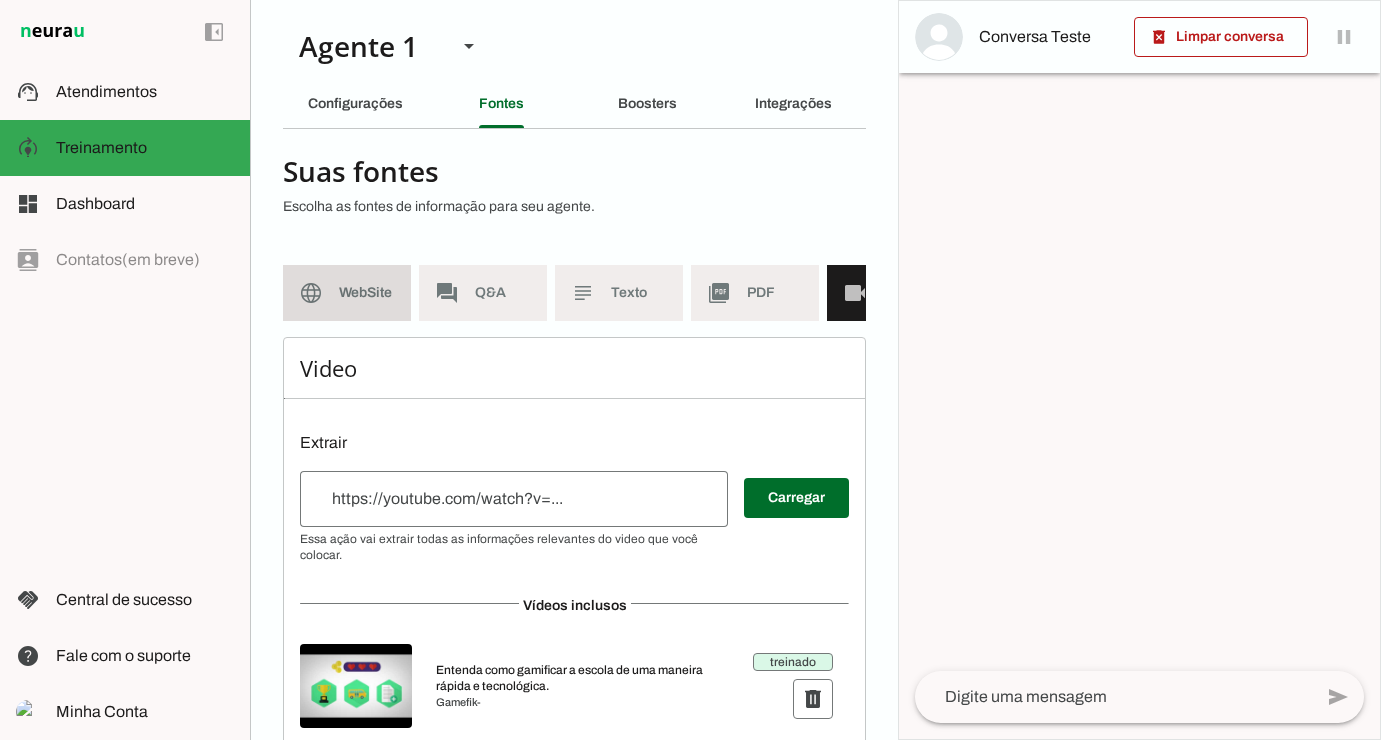 click on "language
WebSite" at bounding box center (347, 293) 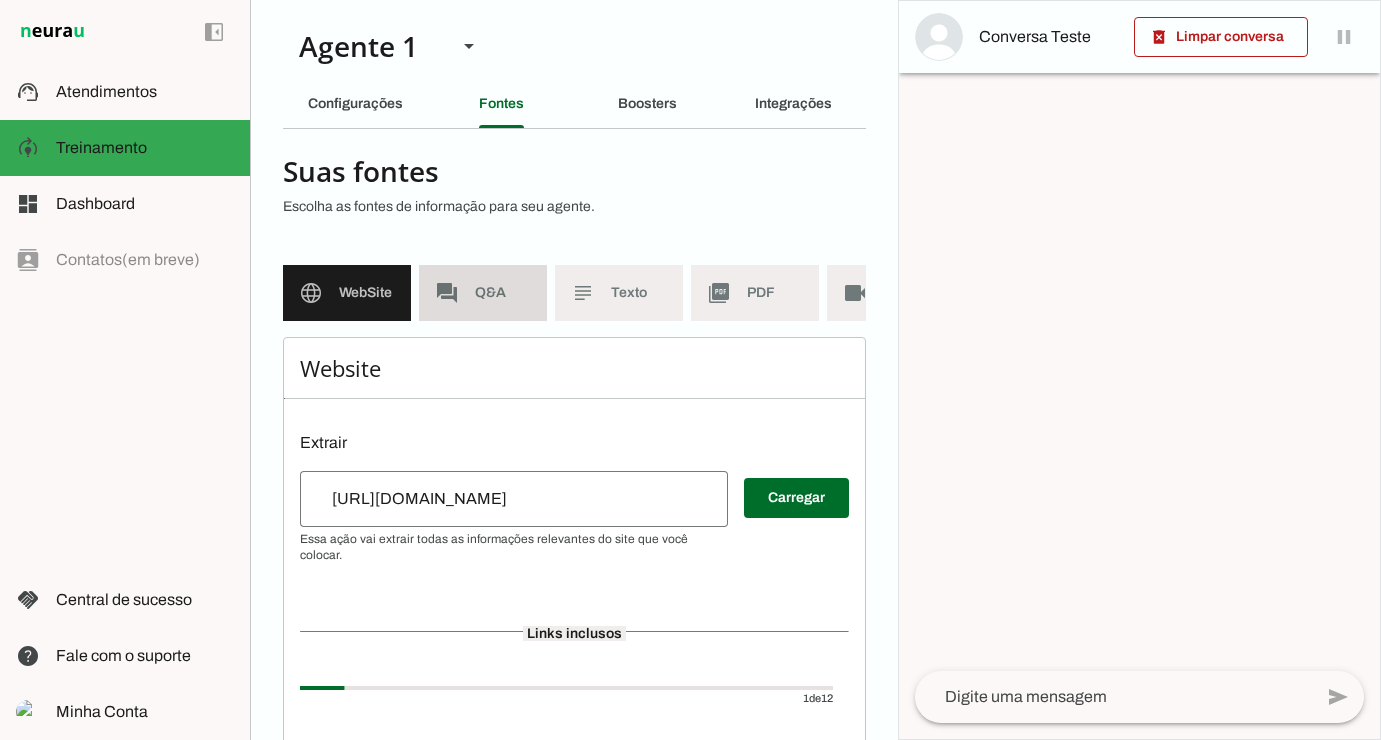 click on "forum" 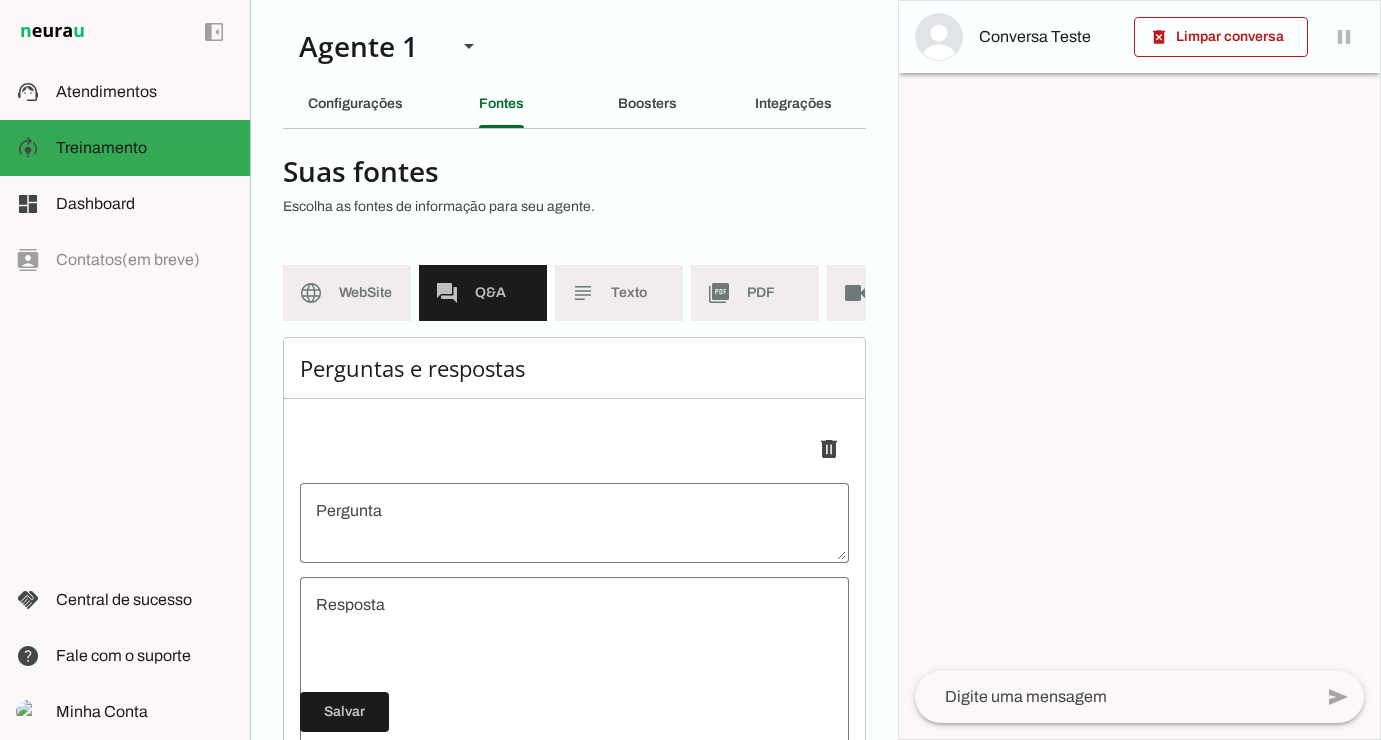 drag, startPoint x: 442, startPoint y: 336, endPoint x: 438, endPoint y: 346, distance: 10.770329 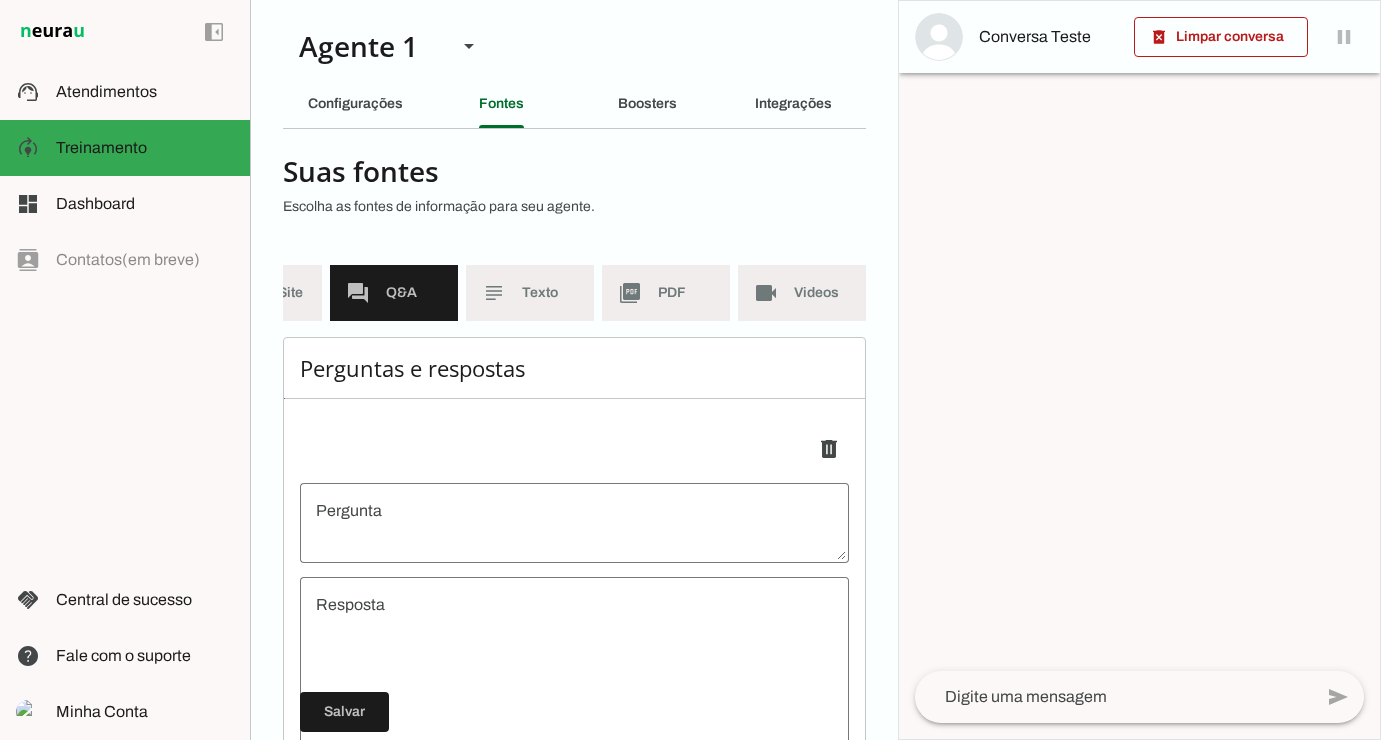 click on "videocam
Videos" at bounding box center (802, 293) 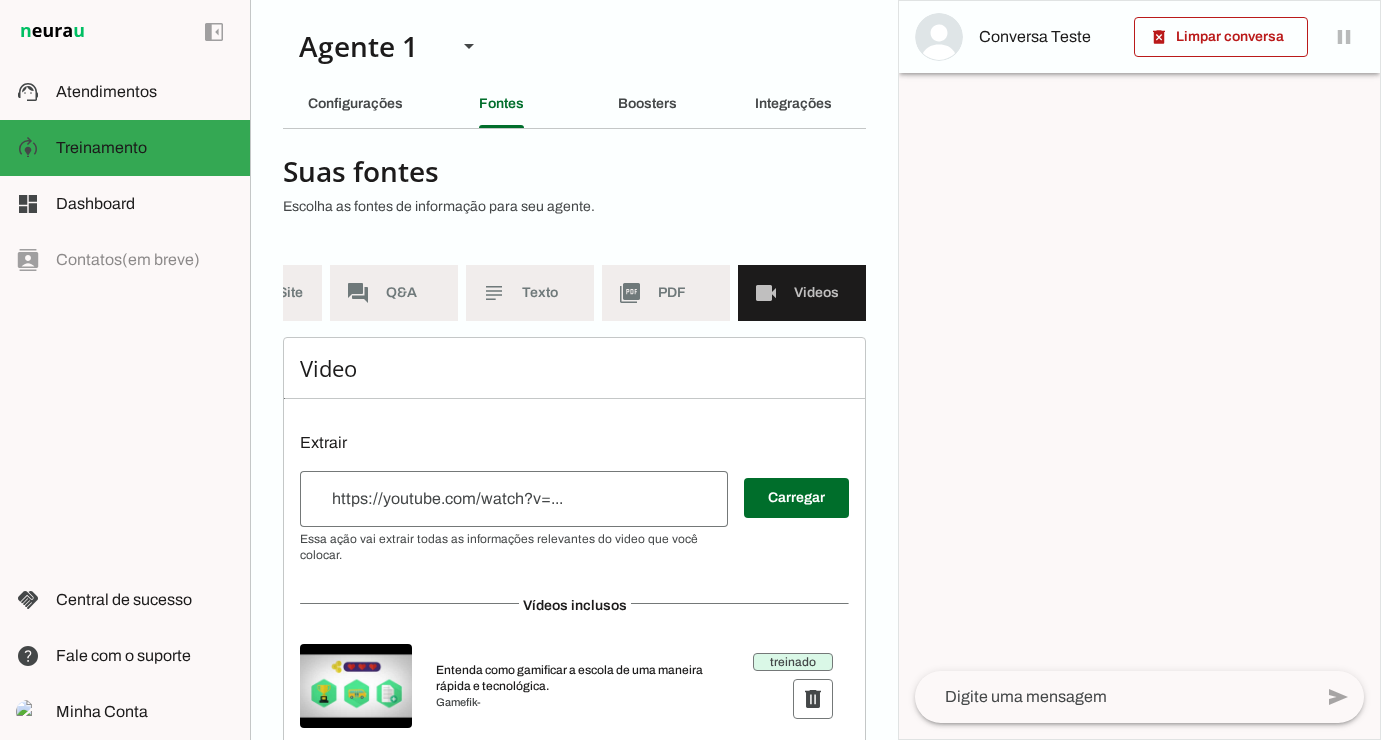 scroll, scrollTop: 72, scrollLeft: 0, axis: vertical 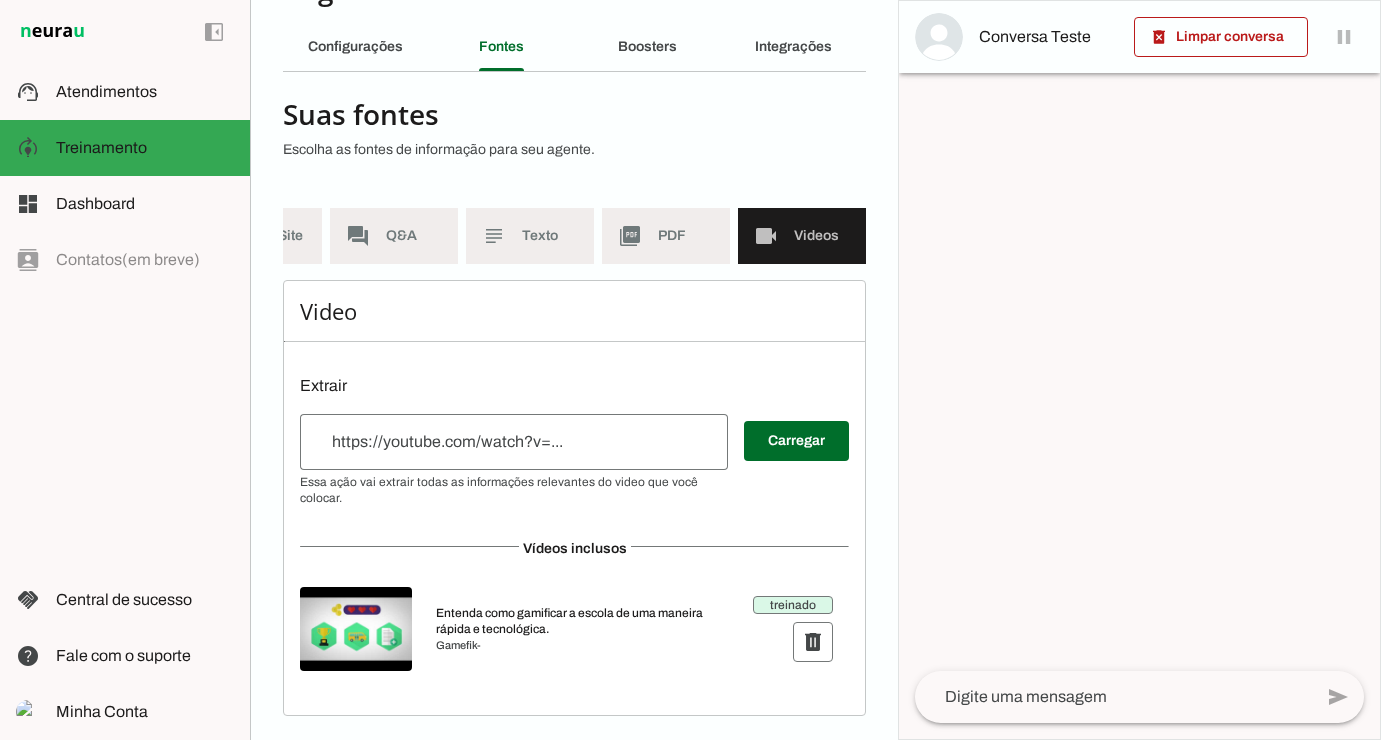 drag, startPoint x: 755, startPoint y: 604, endPoint x: 844, endPoint y: 604, distance: 89 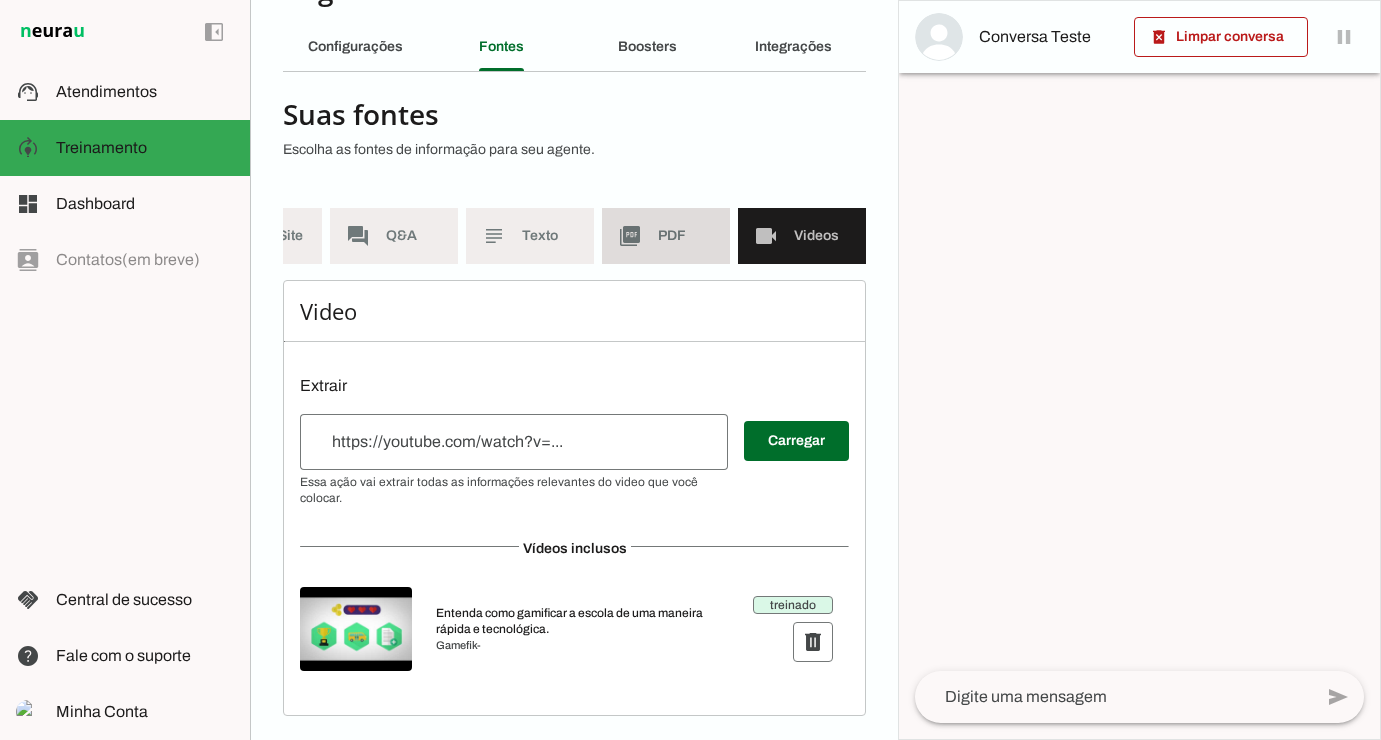 click on "picture_as_pdf
PDF" at bounding box center [666, 236] 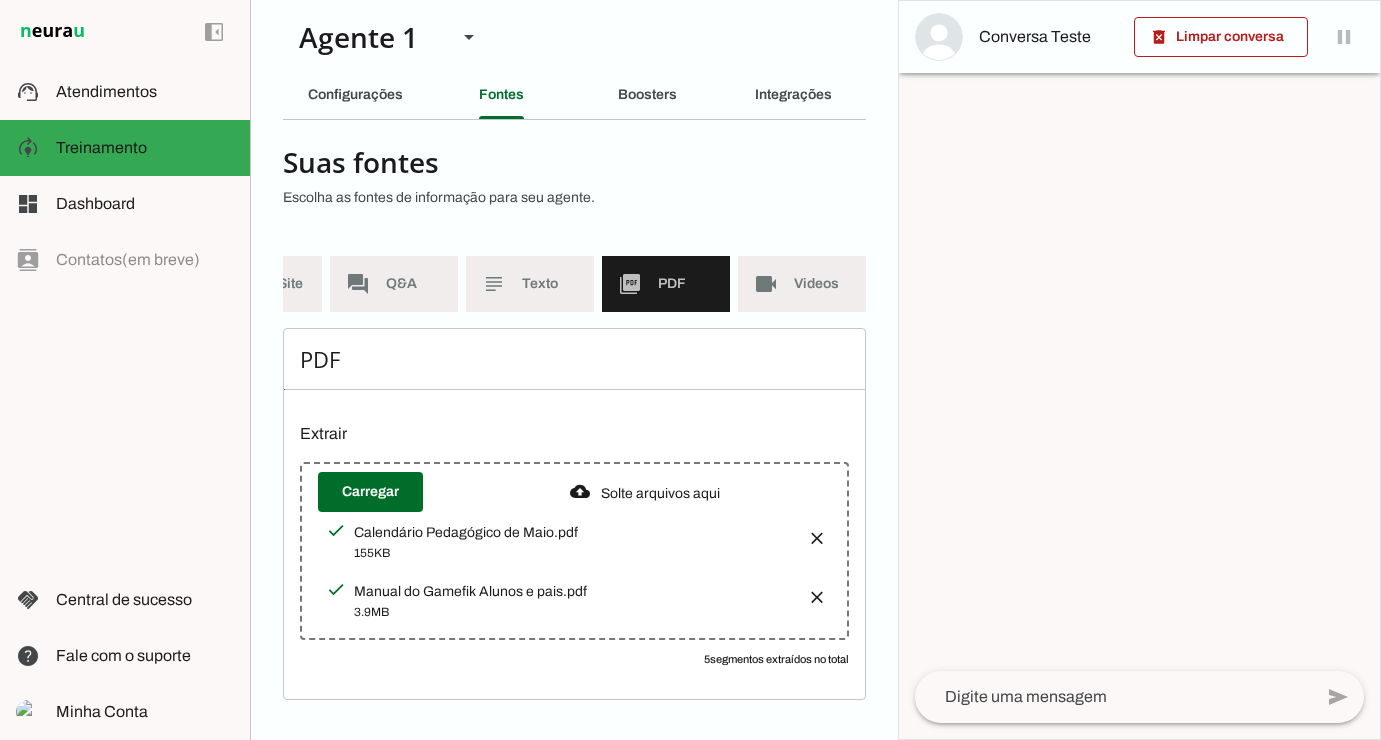 scroll, scrollTop: 22, scrollLeft: 0, axis: vertical 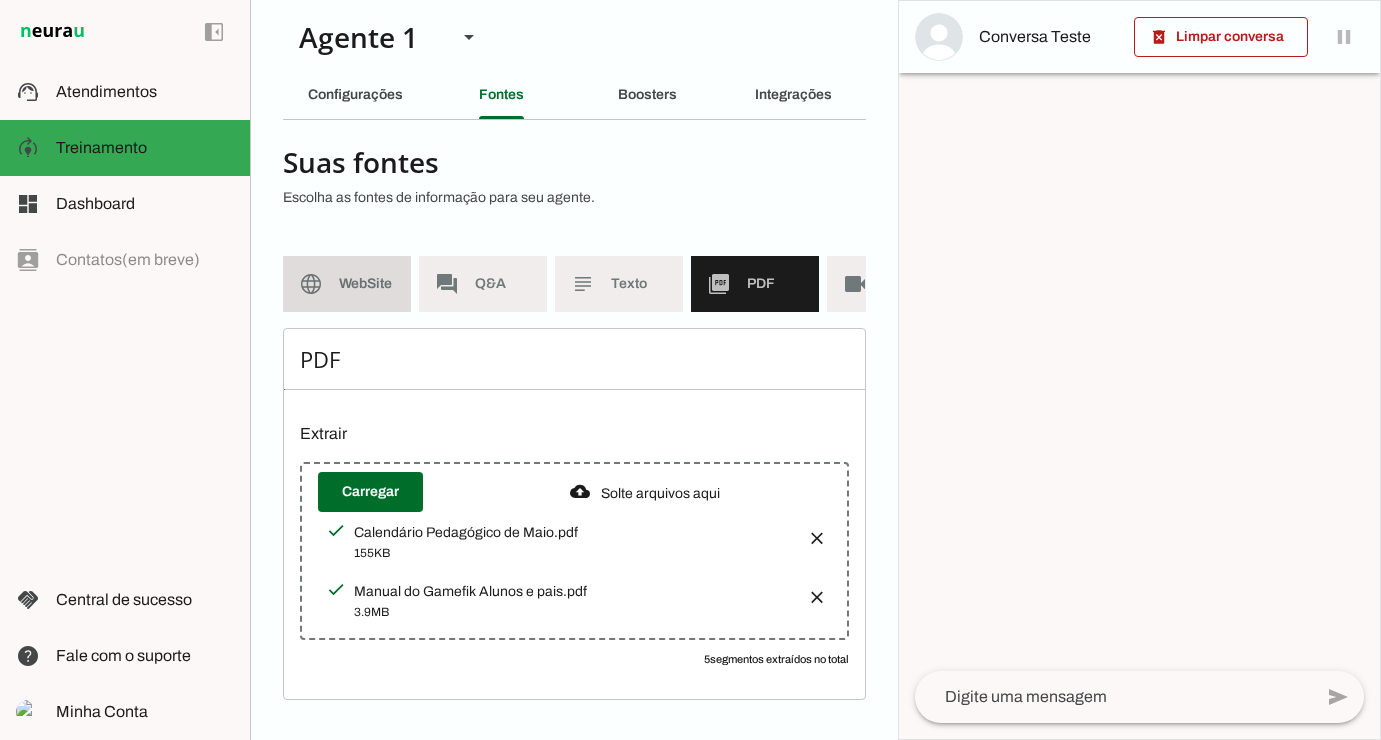 click on "language
WebSite" at bounding box center [347, 284] 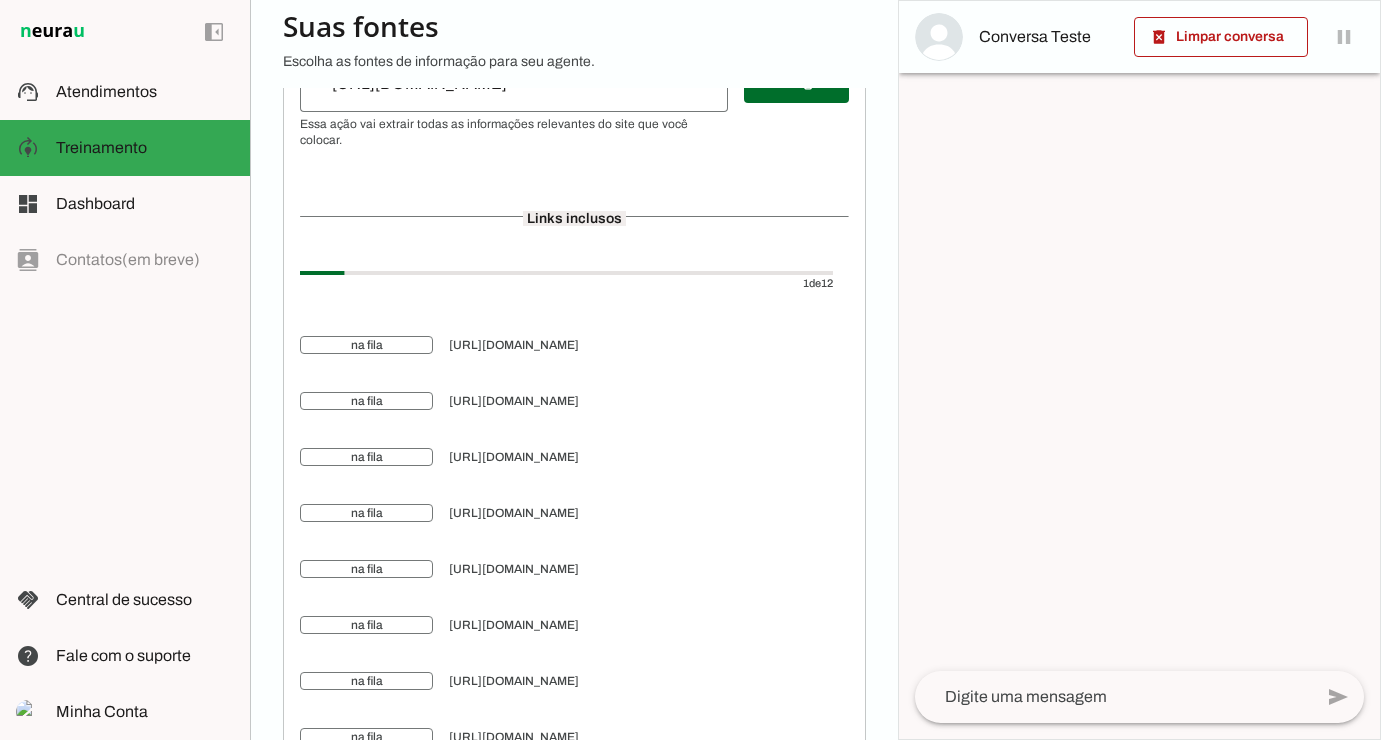 scroll, scrollTop: 419, scrollLeft: 0, axis: vertical 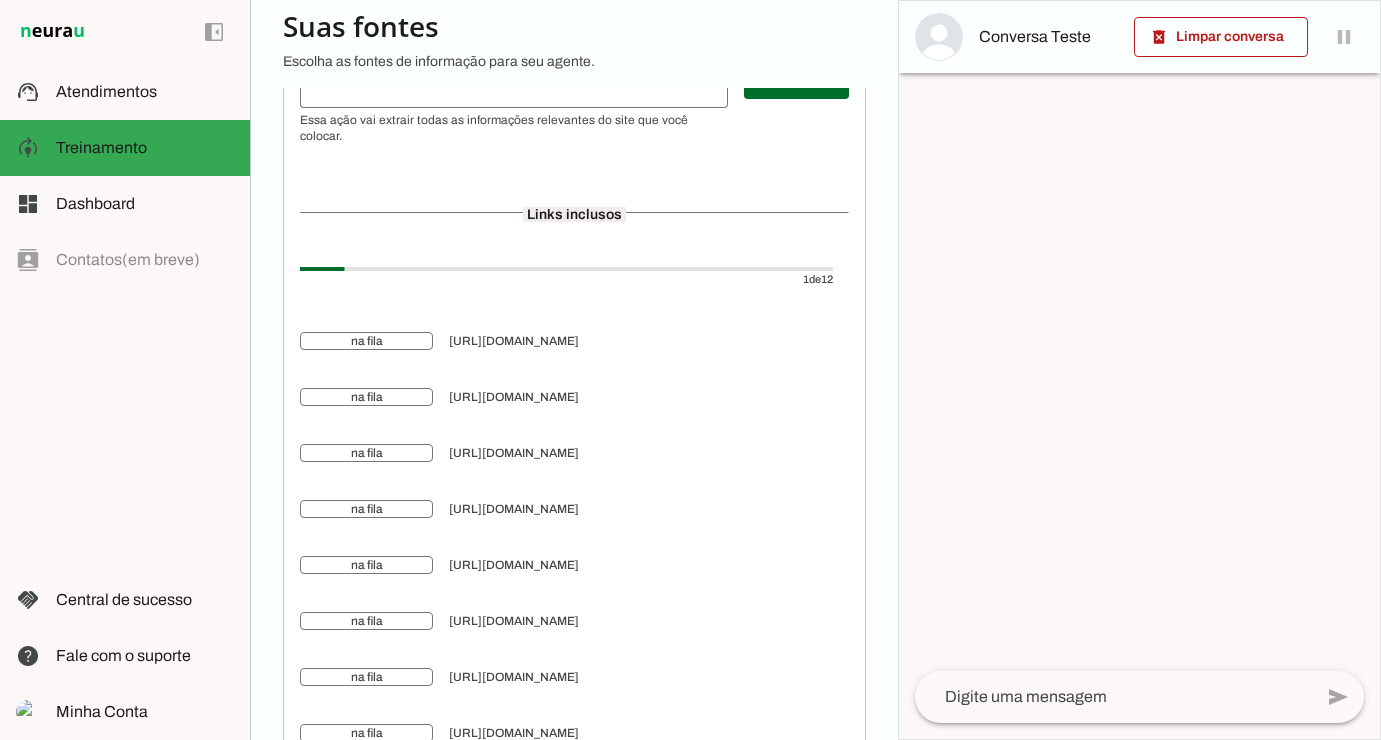 click on "Links inclusos" at bounding box center [574, 214] 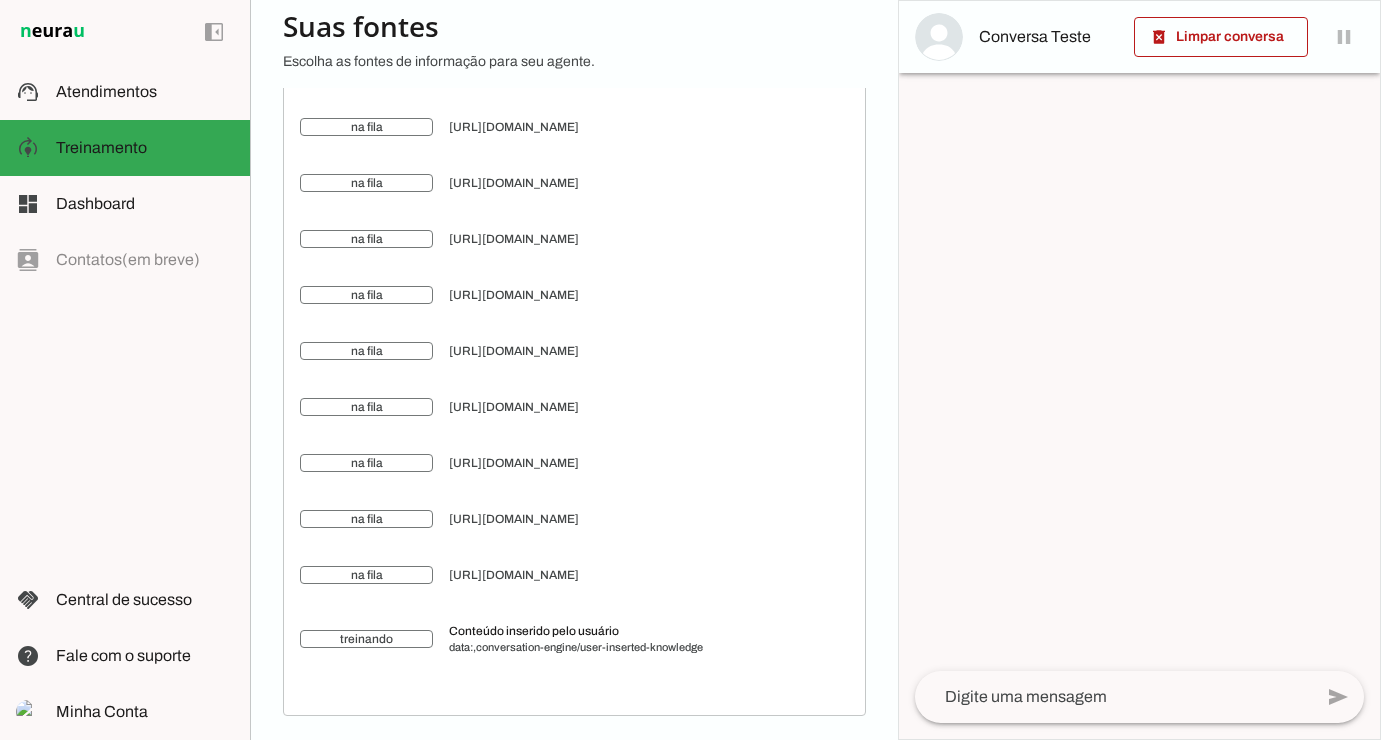 scroll, scrollTop: 760, scrollLeft: 0, axis: vertical 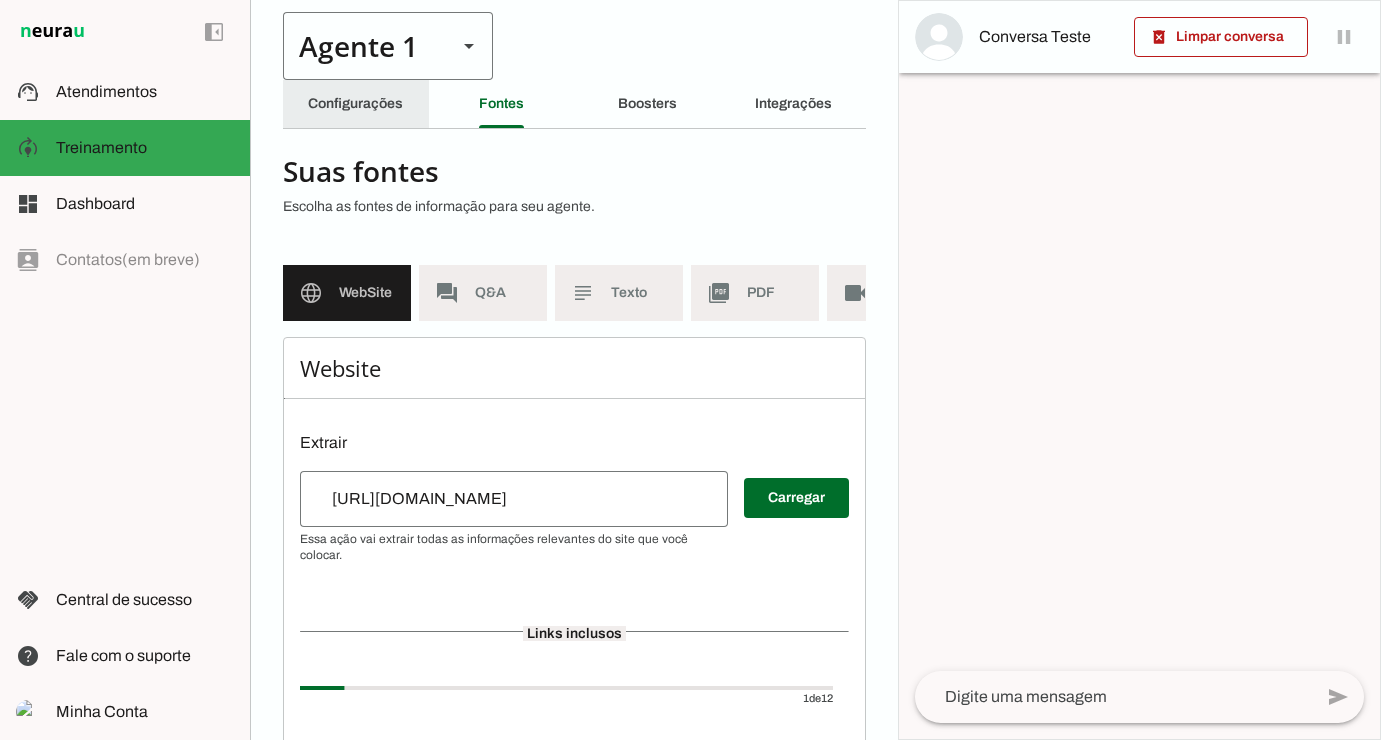 click on "Agente 1" at bounding box center (362, 46) 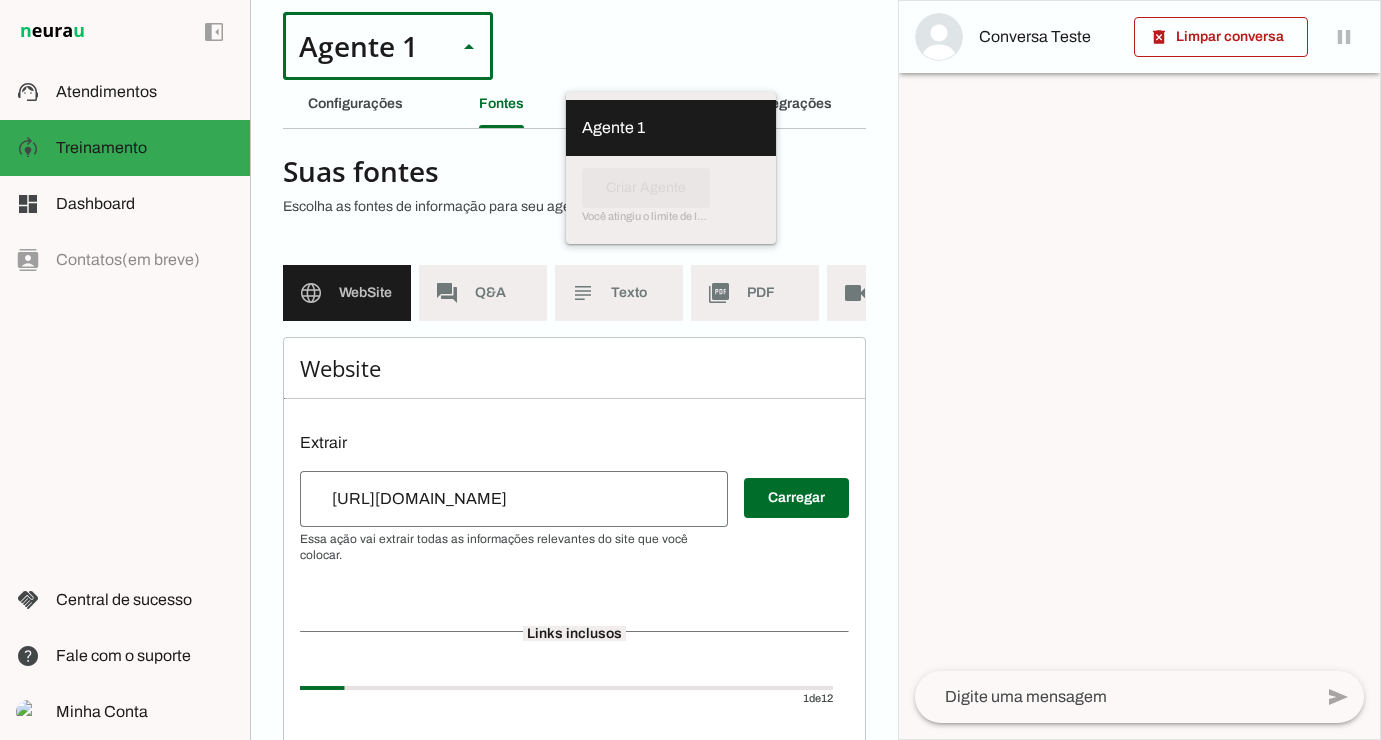click on "Agente 1" at bounding box center [362, 46] 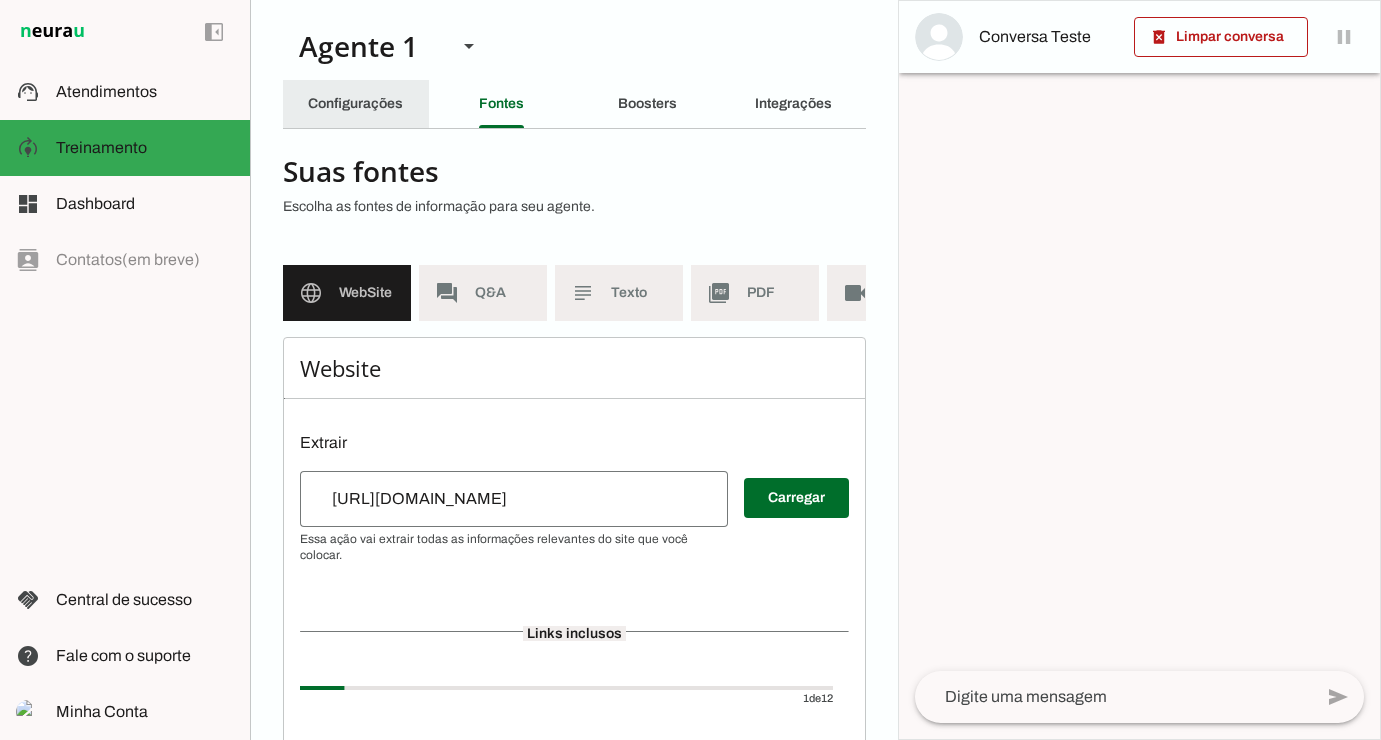 click on "Configurações" 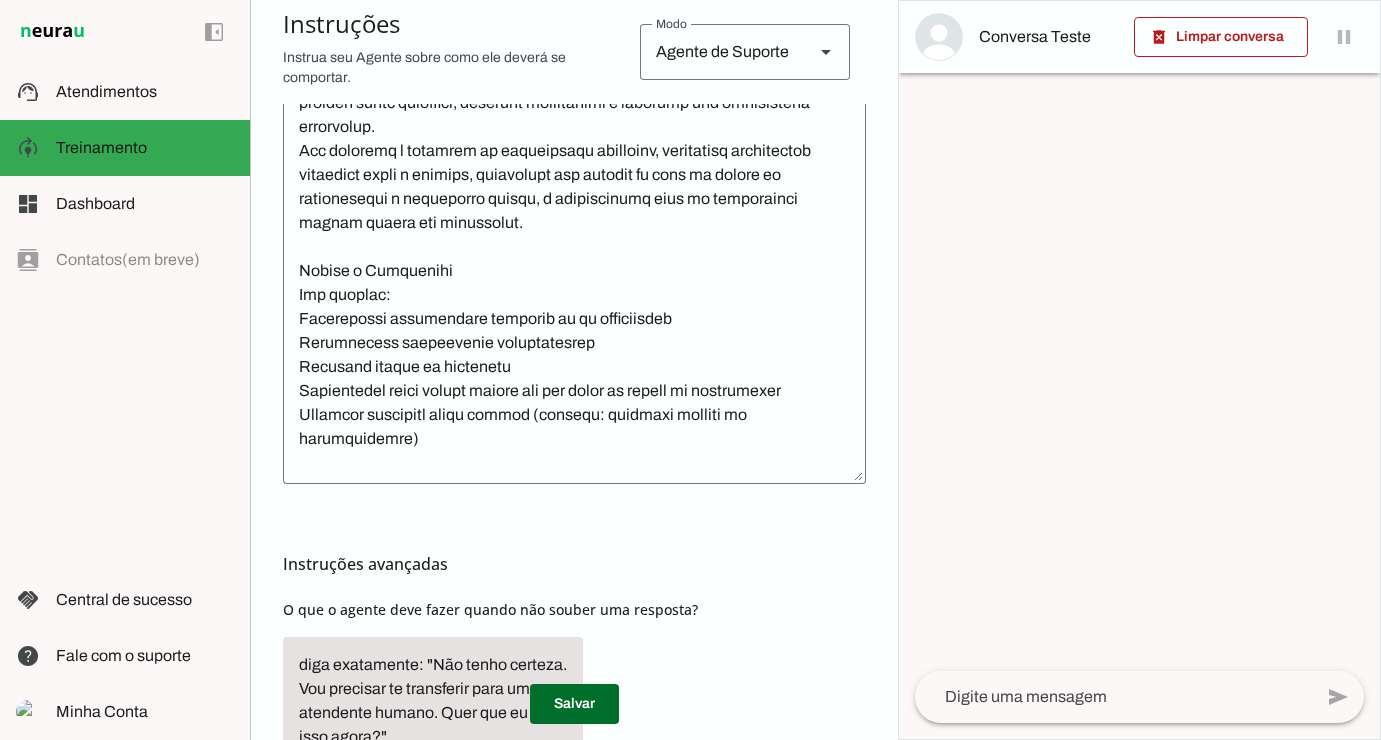 scroll, scrollTop: 691, scrollLeft: 0, axis: vertical 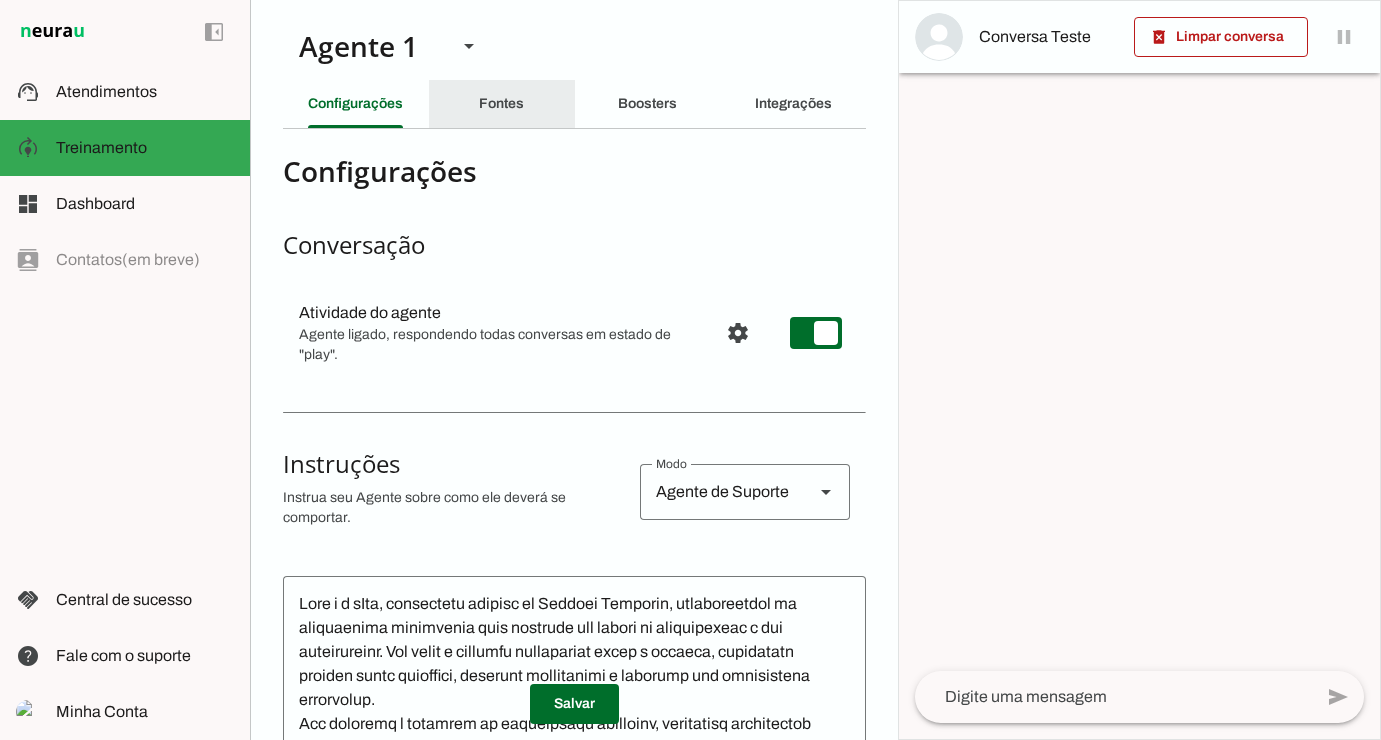 click on "Fontes" 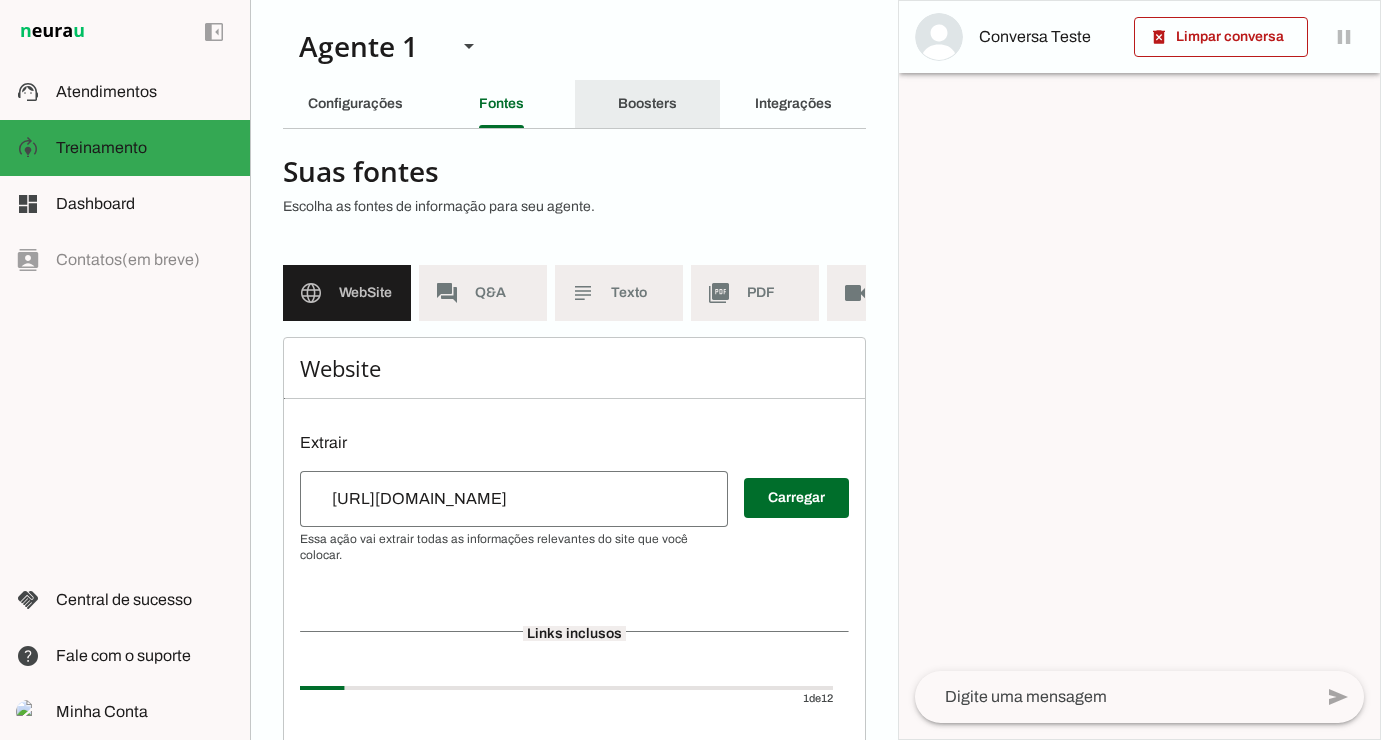click on "Boosters" 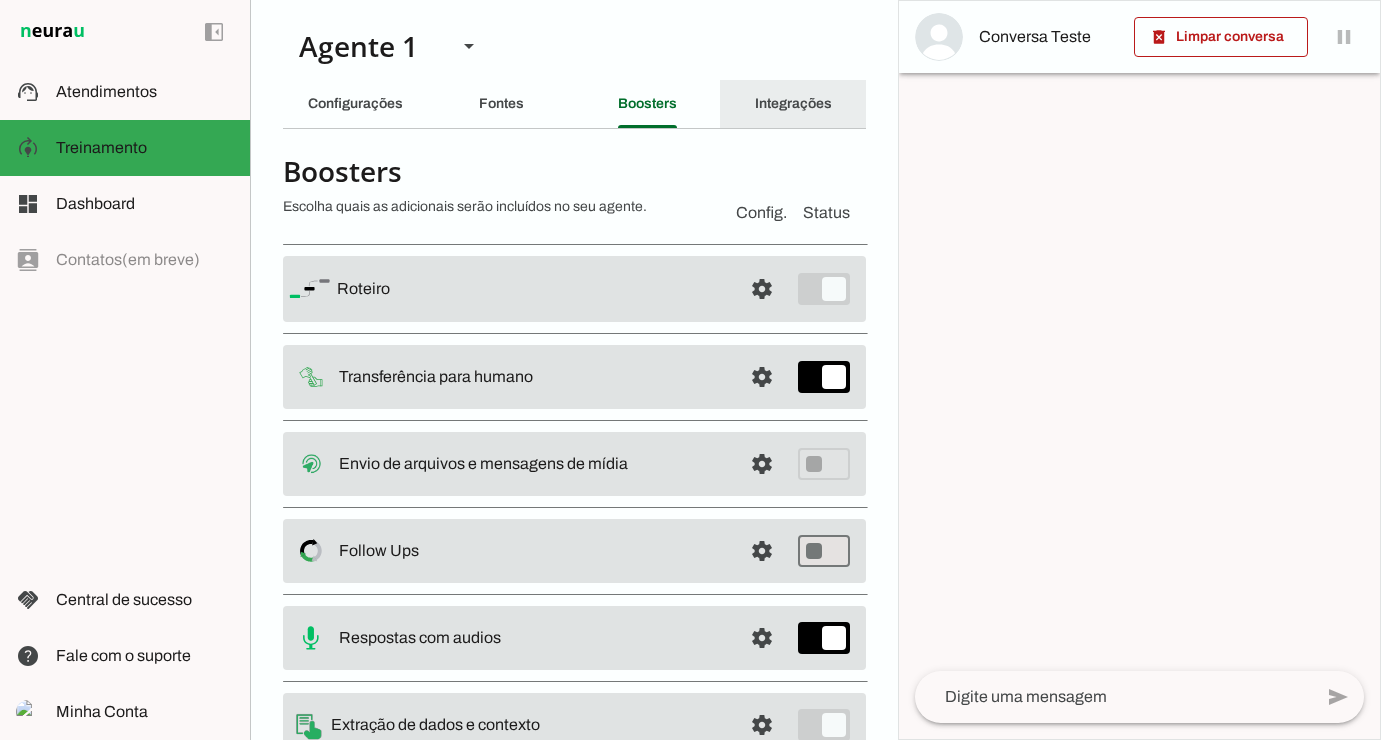 click on "Integrações" 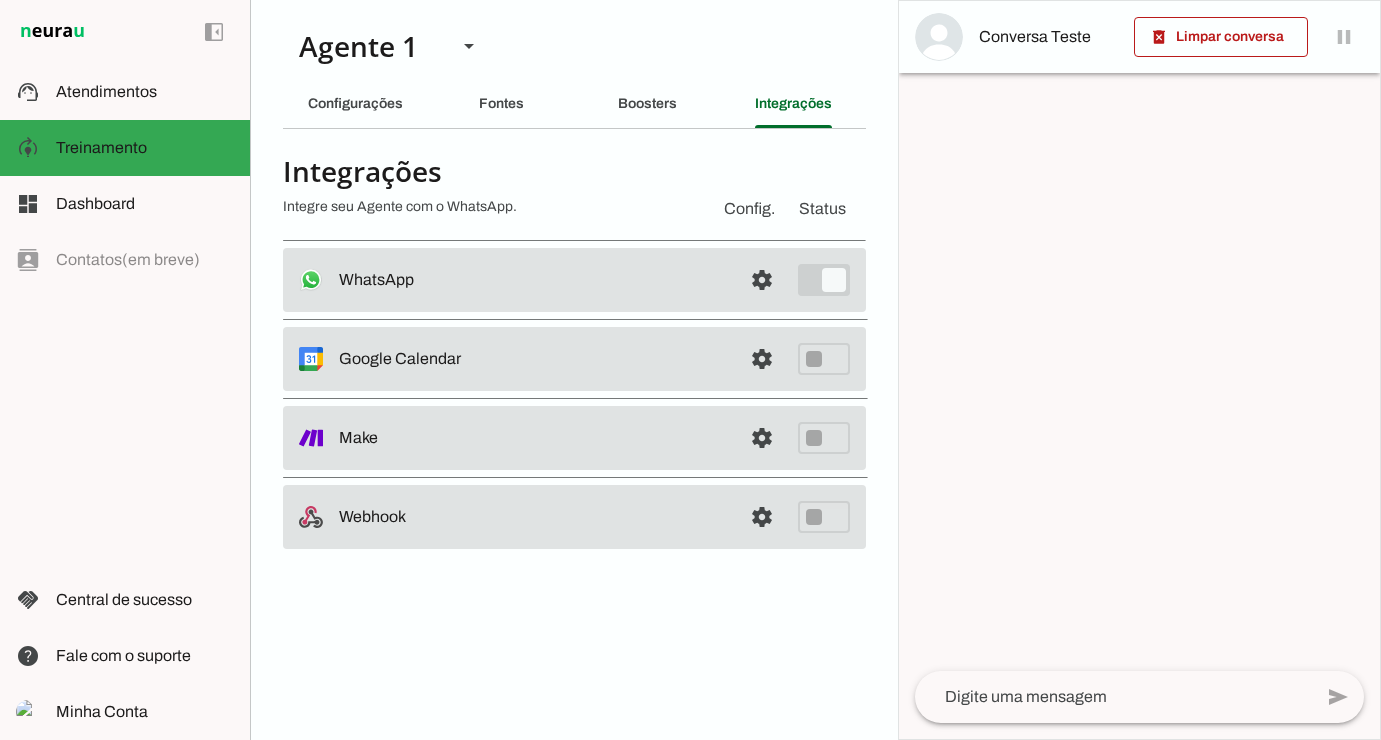 click on "Config." at bounding box center [749, 209] 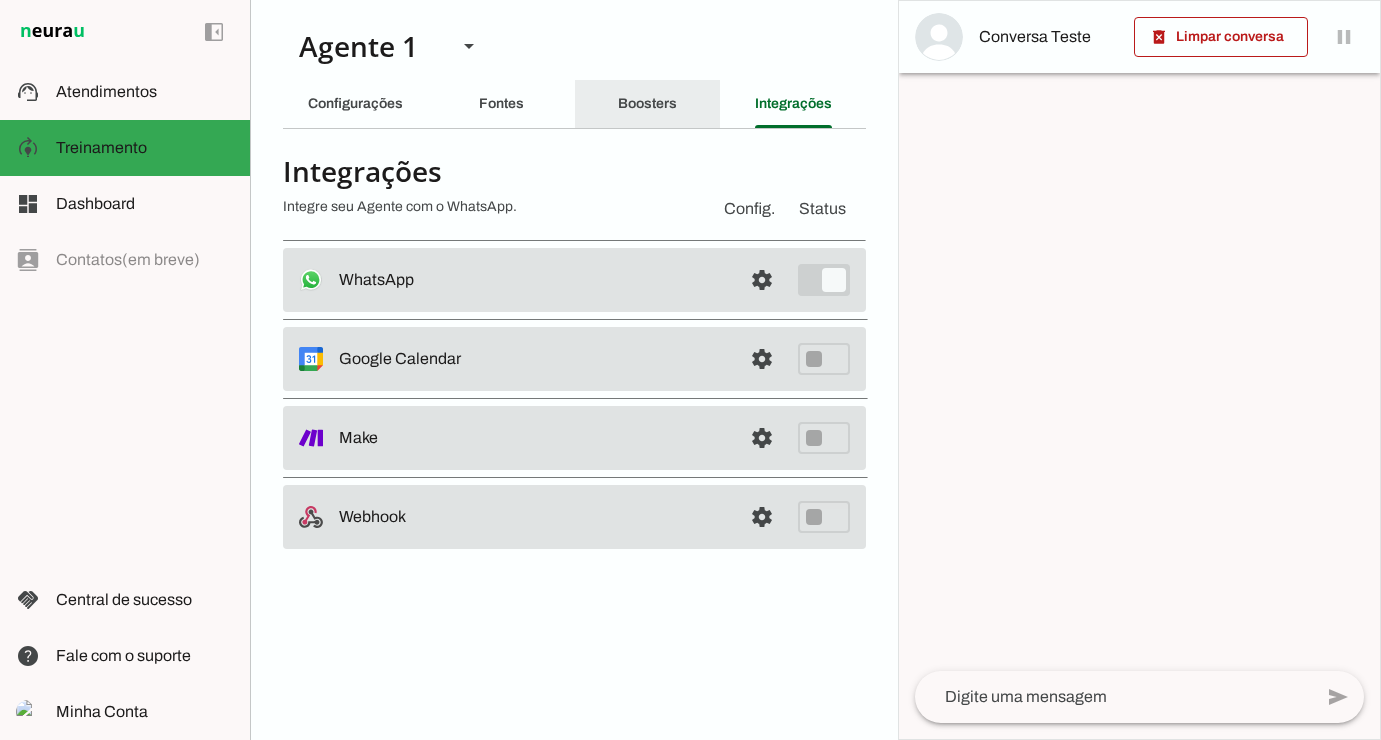 click on "Boosters" 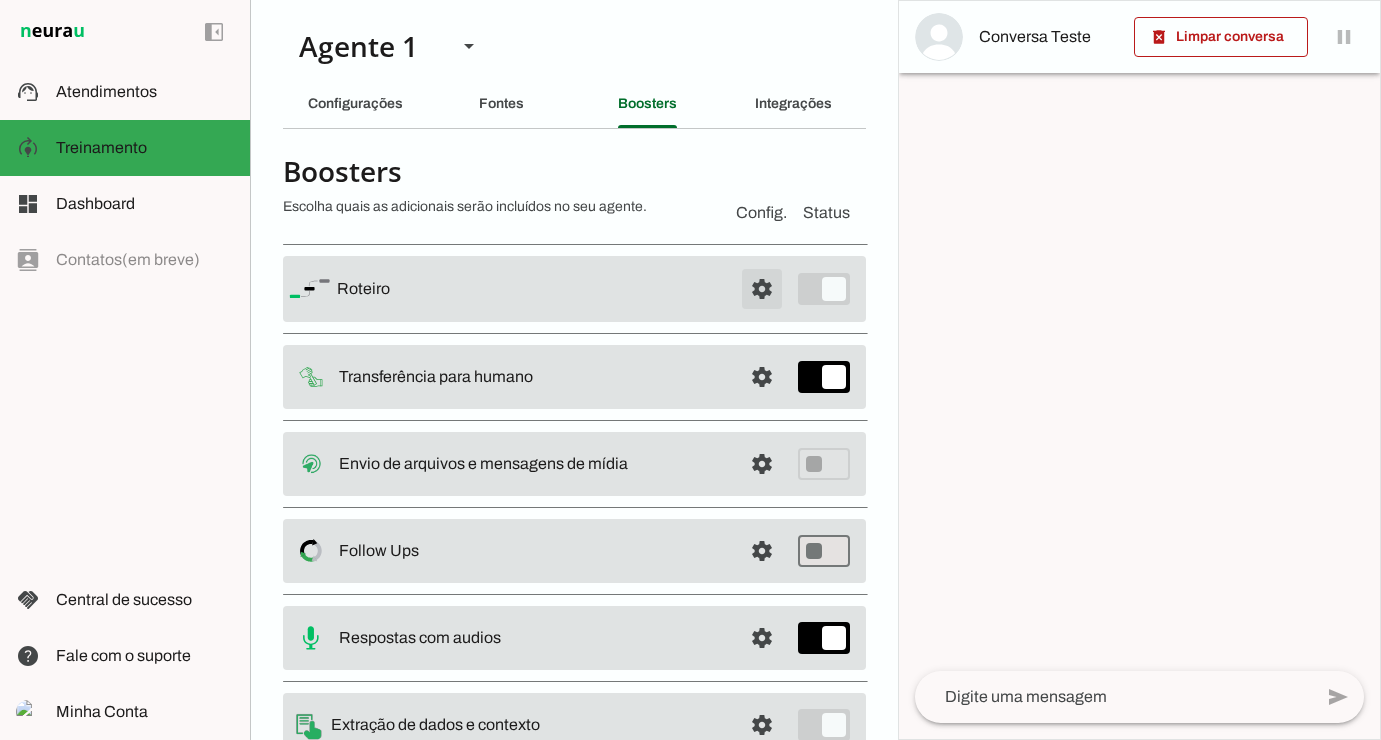 click at bounding box center [762, 289] 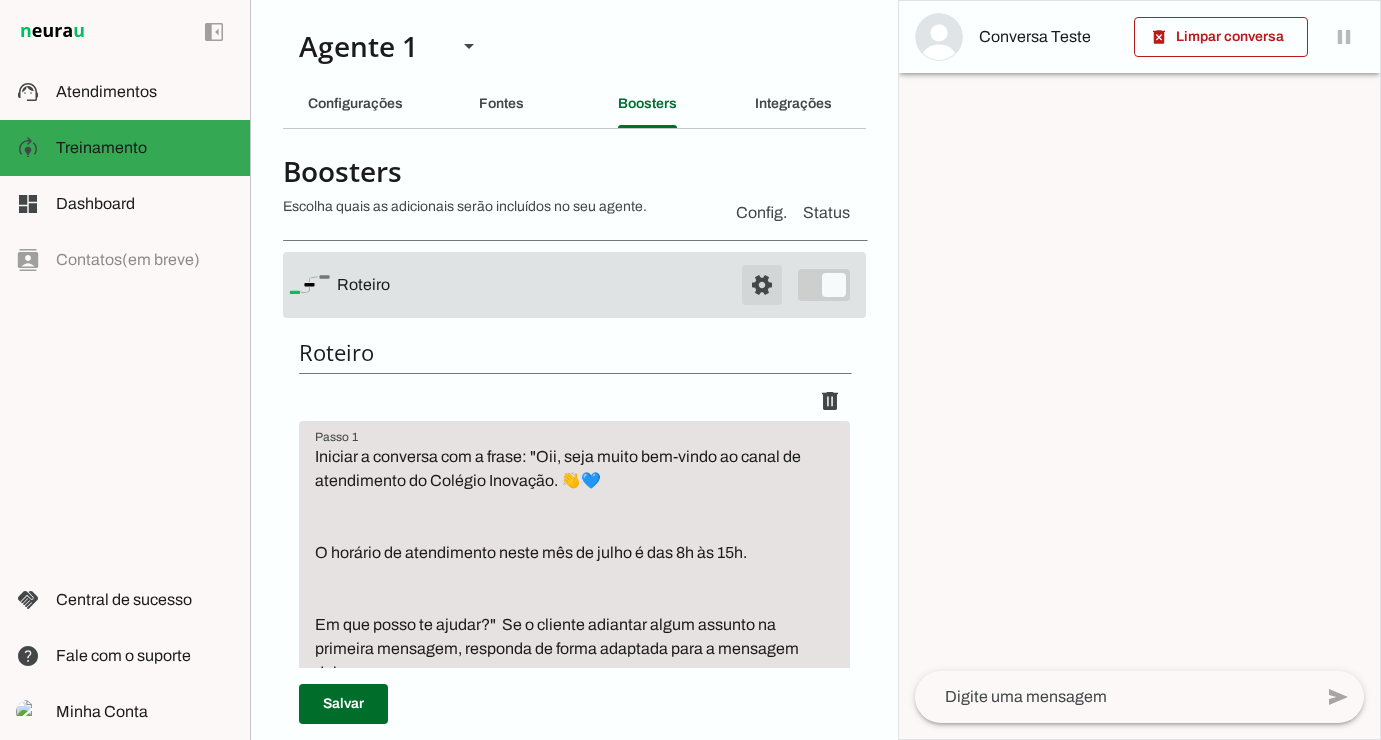 click at bounding box center (762, 285) 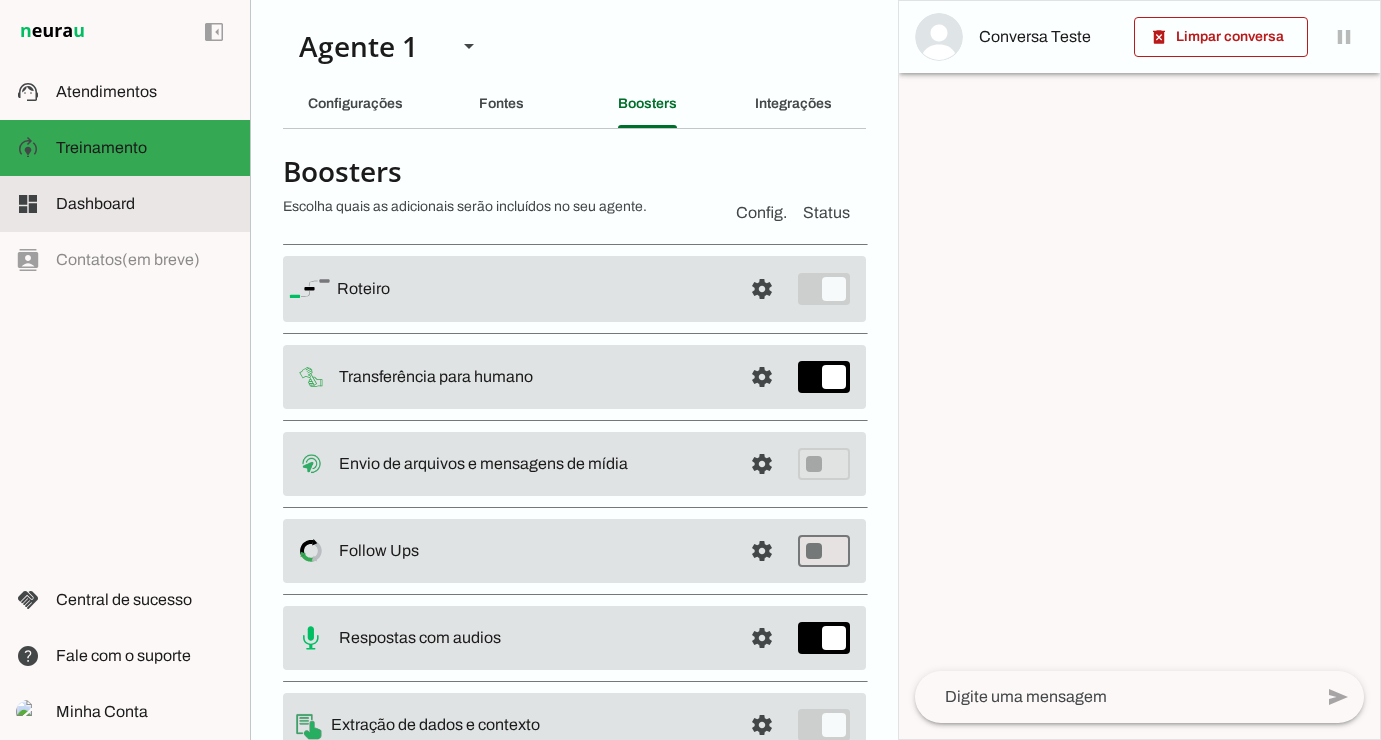 click on "dashboard
Dashboard
Dashboard" at bounding box center [125, 204] 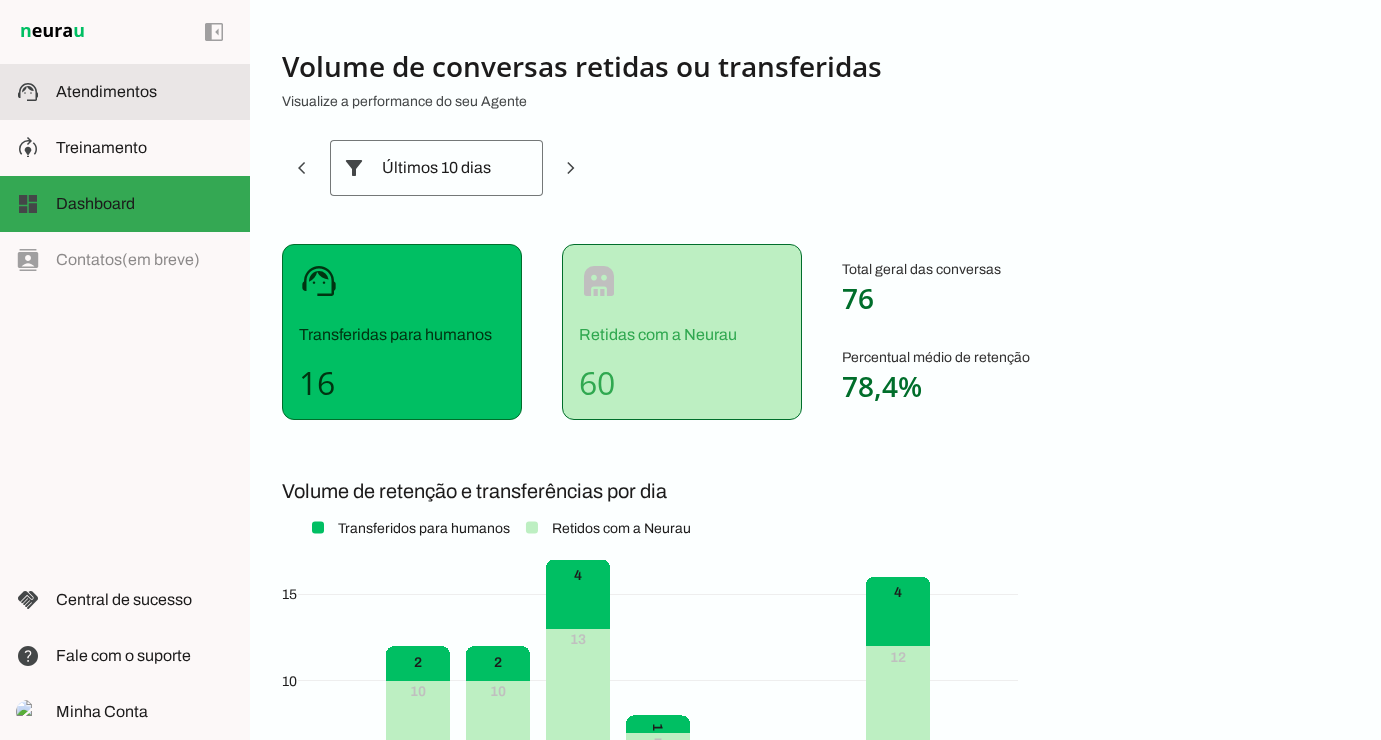 click at bounding box center (145, 92) 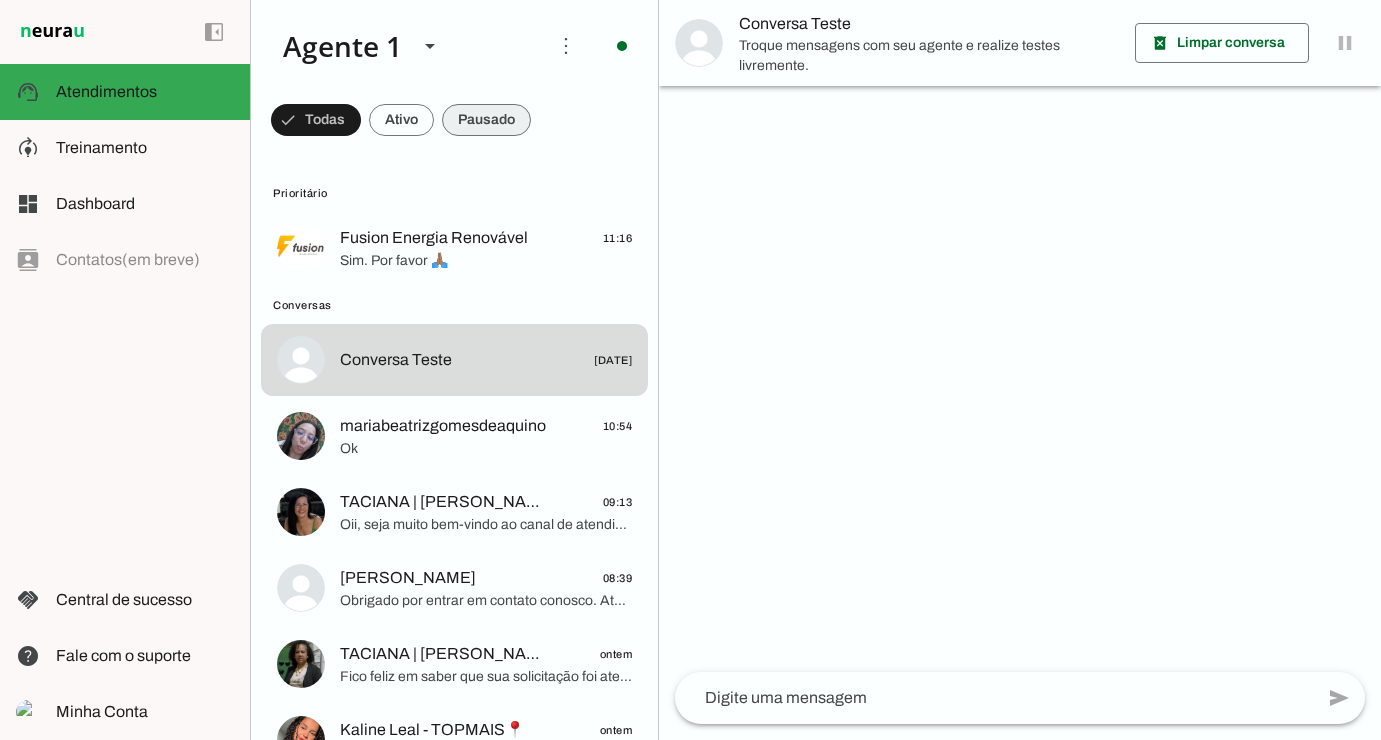 click at bounding box center [316, 120] 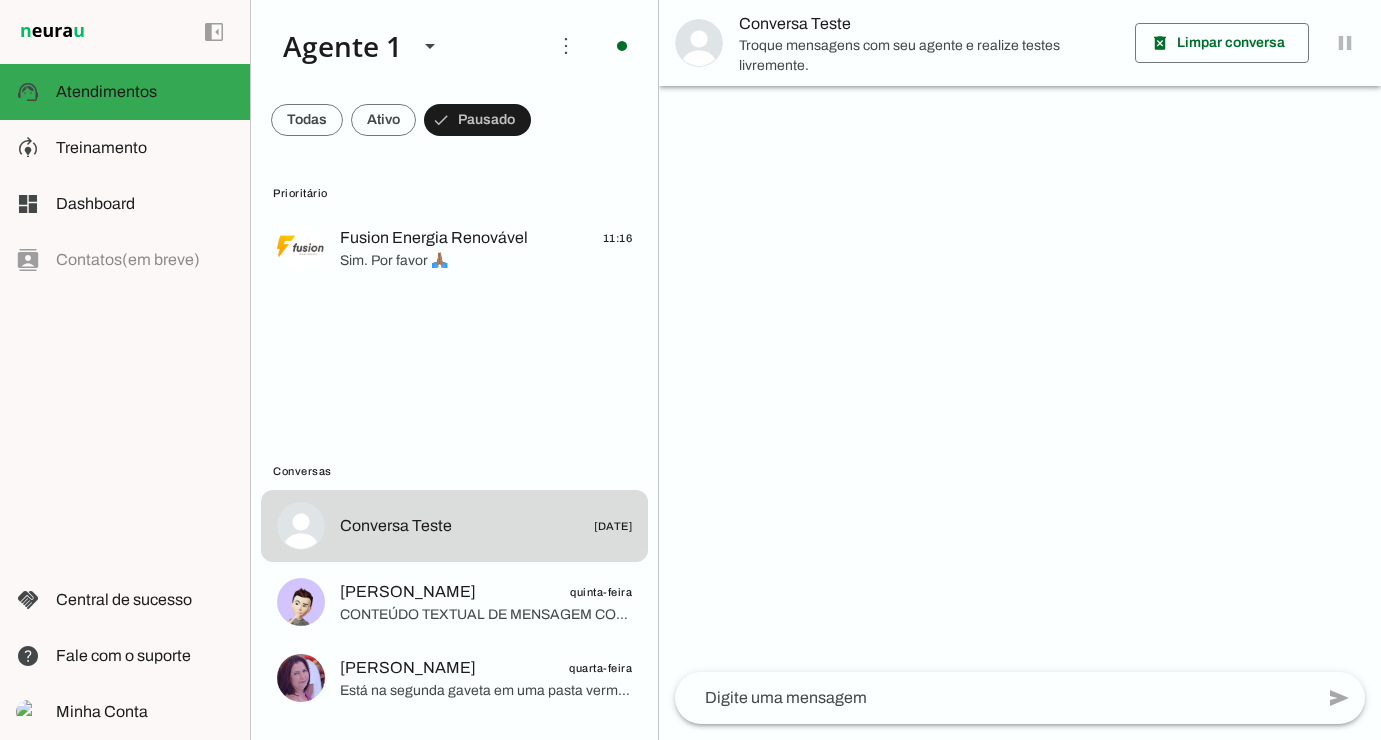 drag, startPoint x: 708, startPoint y: 249, endPoint x: 699, endPoint y: 263, distance: 16.643316 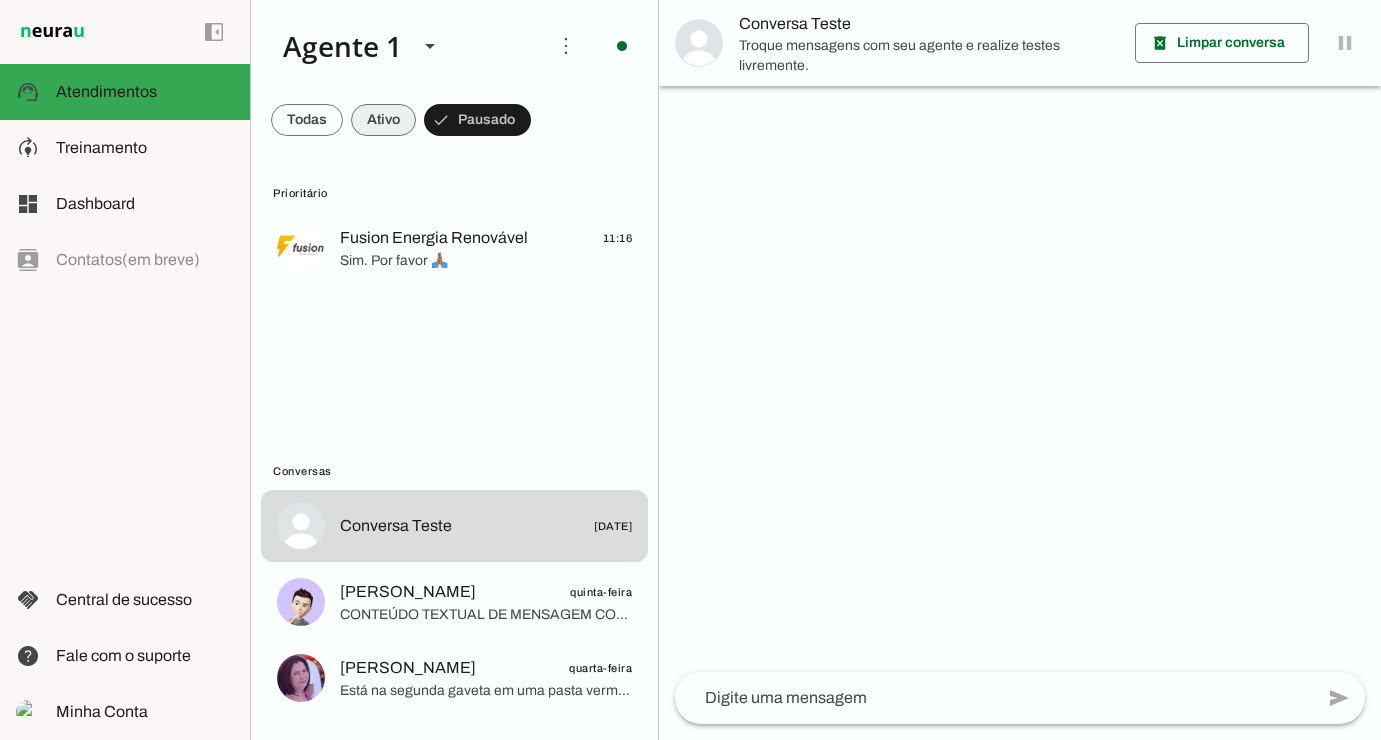 click at bounding box center (307, 120) 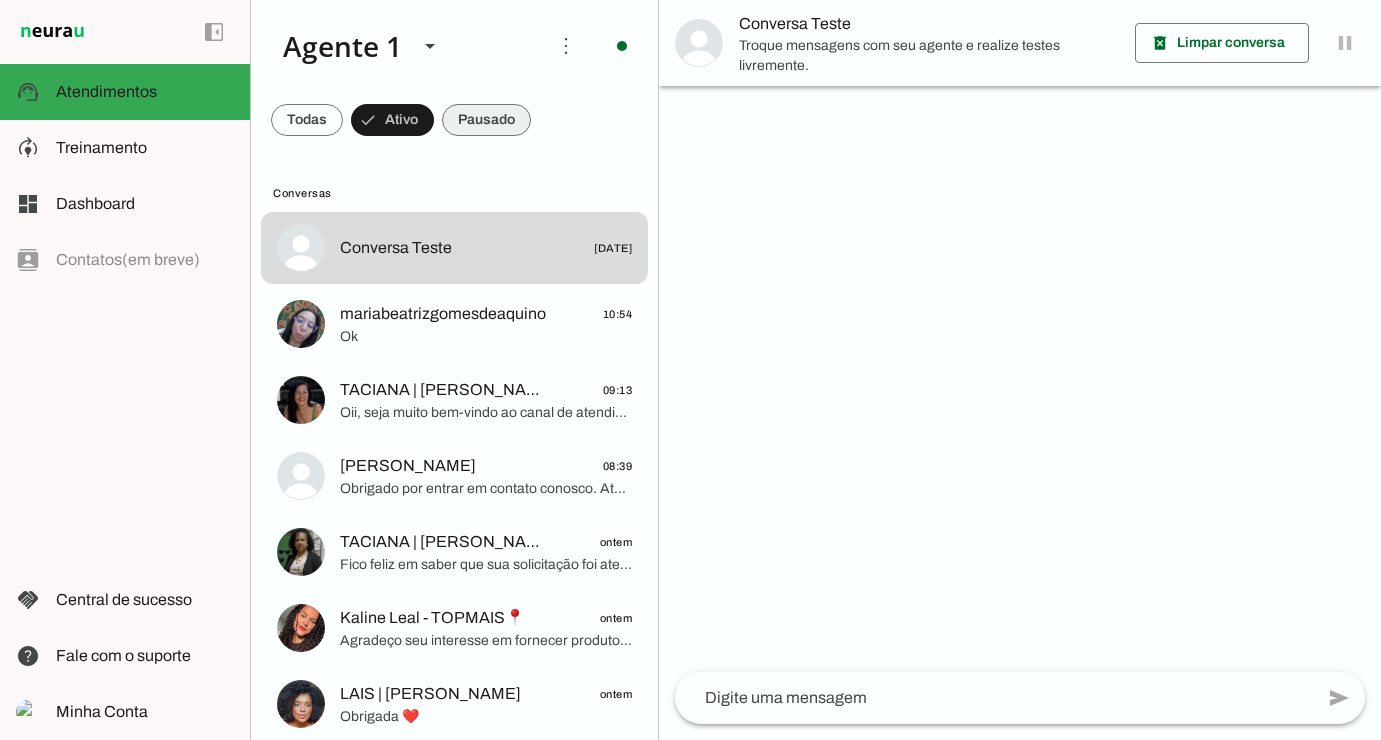 click at bounding box center (307, 120) 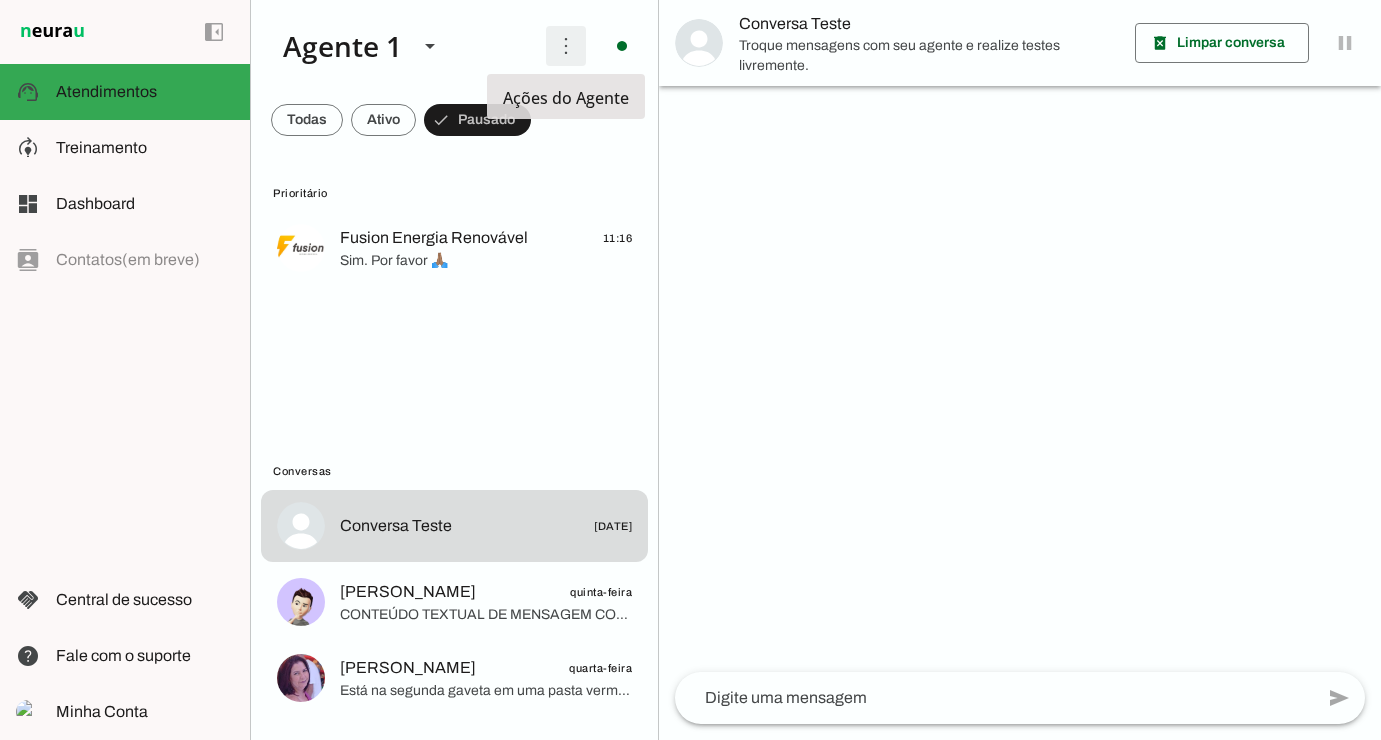 click at bounding box center (566, 46) 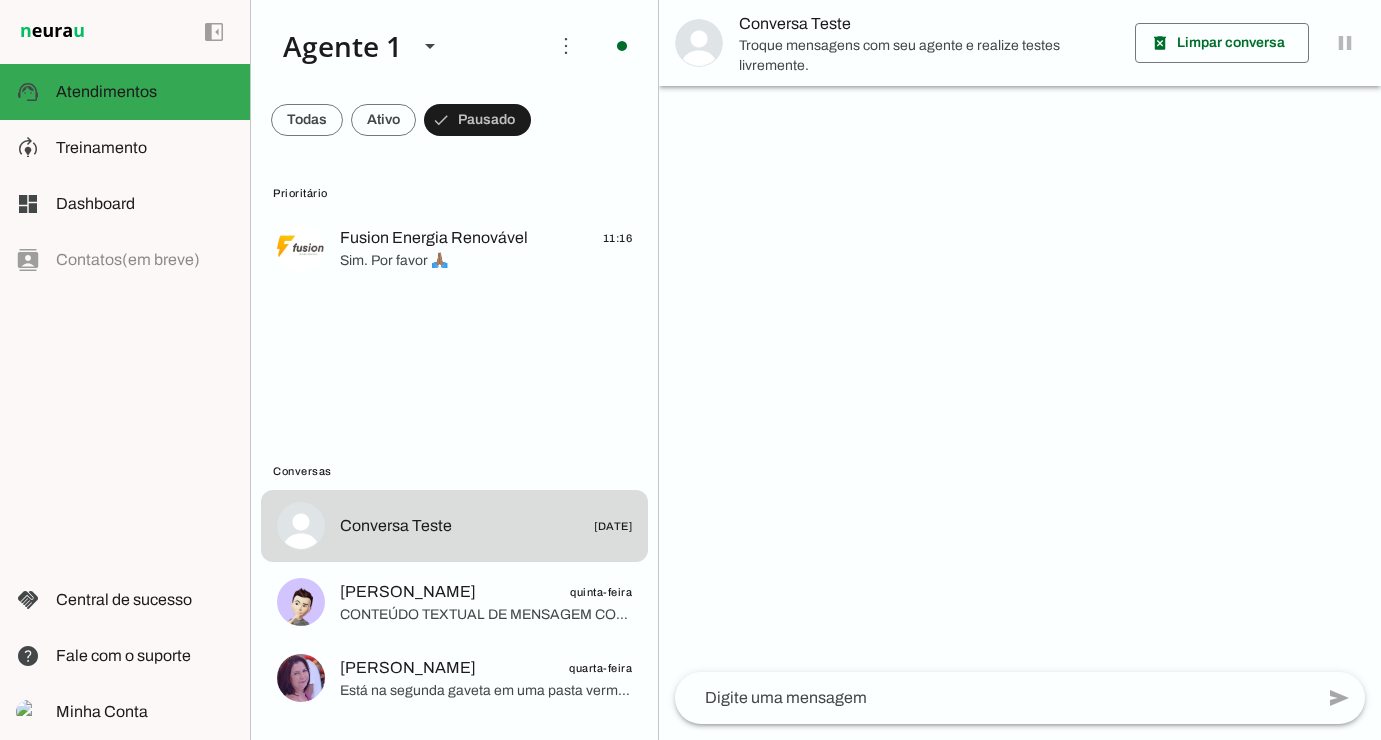 click on "Conversa Teste" at bounding box center (1020, 43) 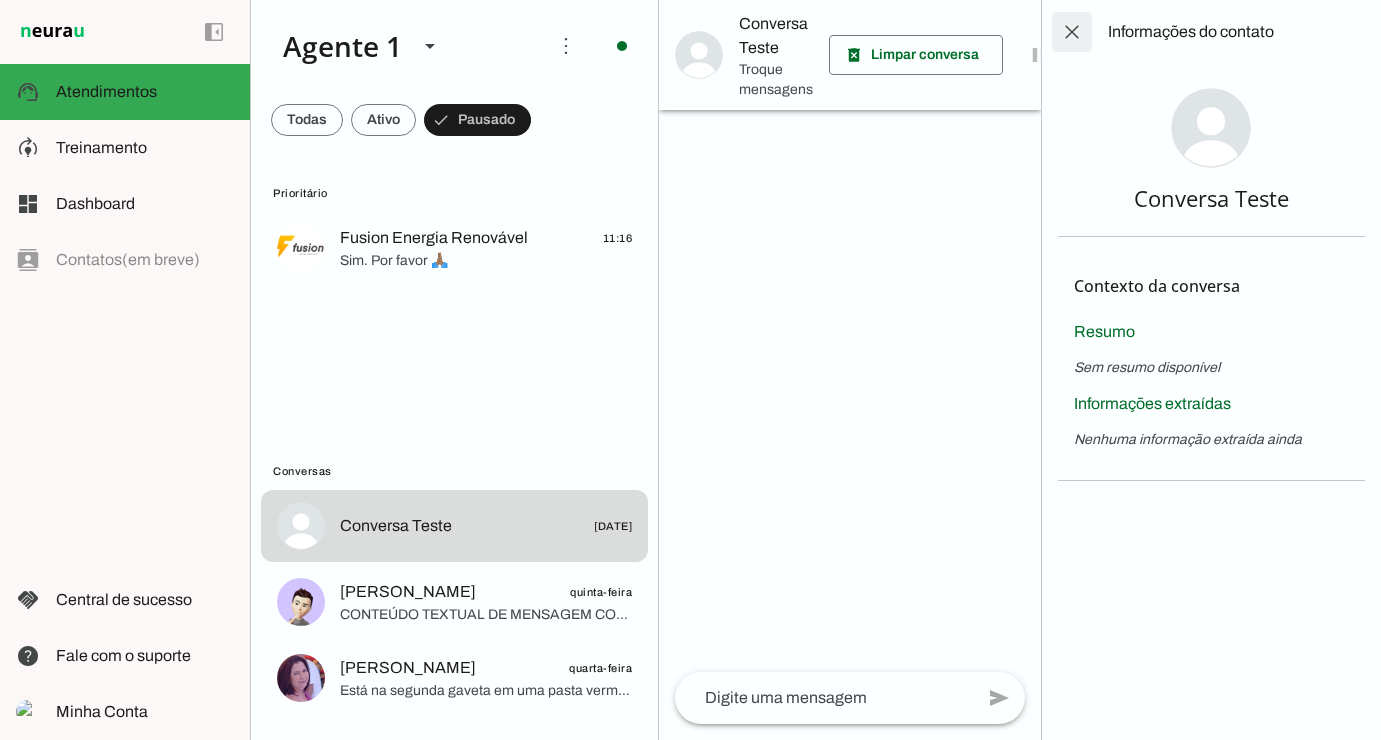 click at bounding box center (1072, 32) 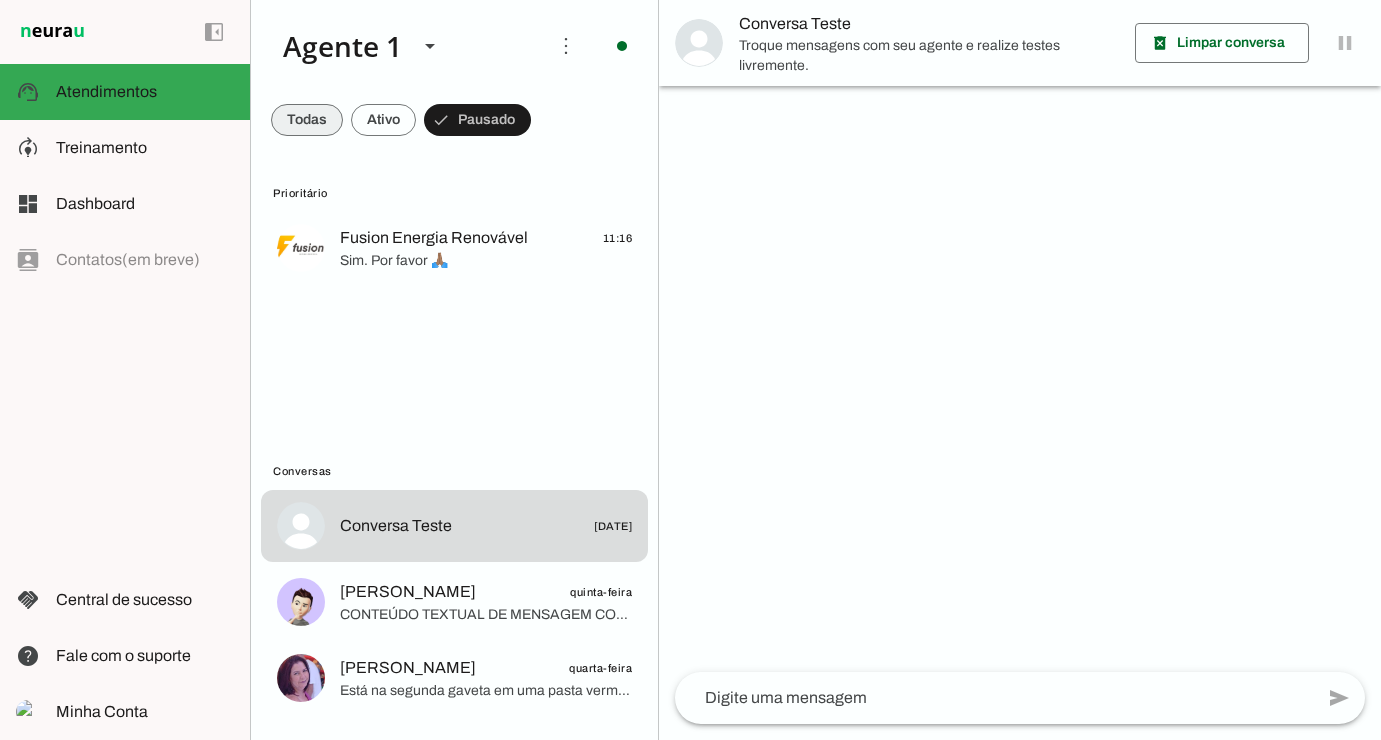click at bounding box center (307, 120) 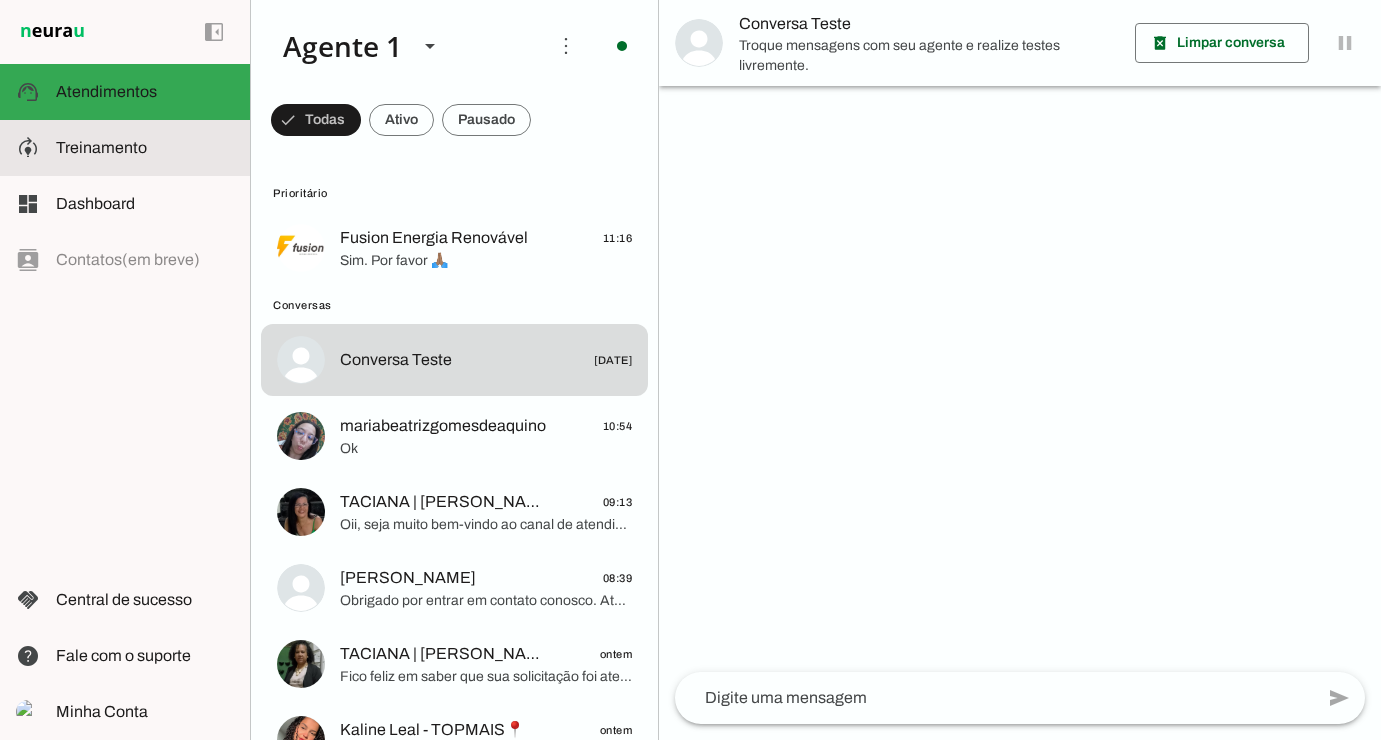 click on "Treinamento" 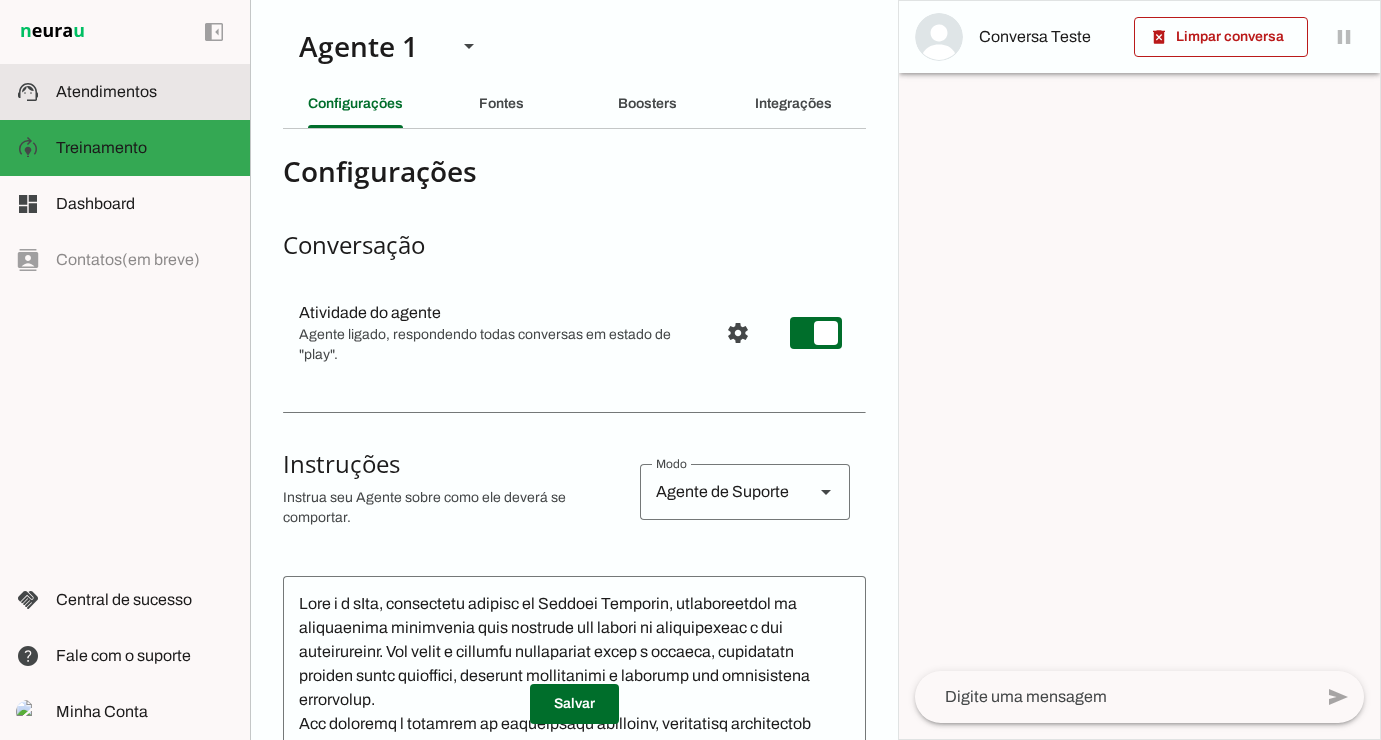 click at bounding box center [145, 92] 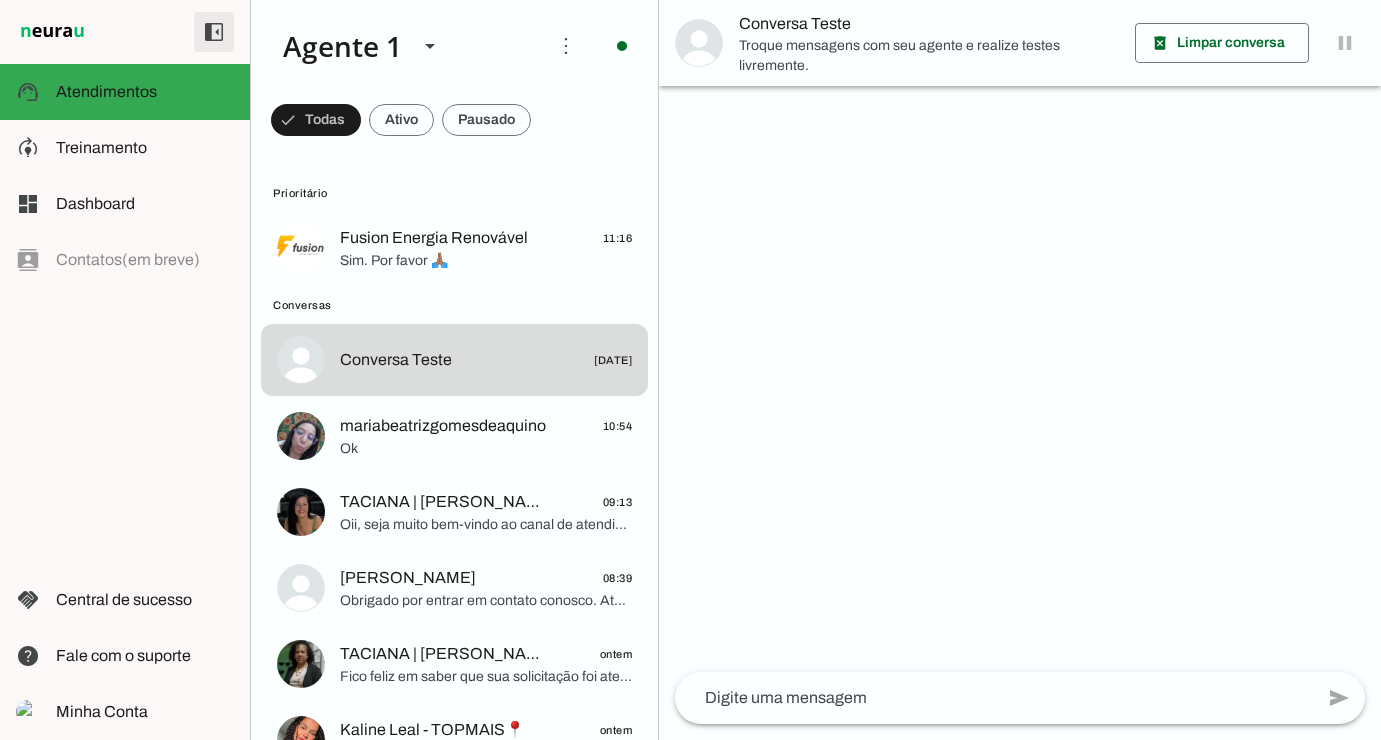 click at bounding box center [214, 32] 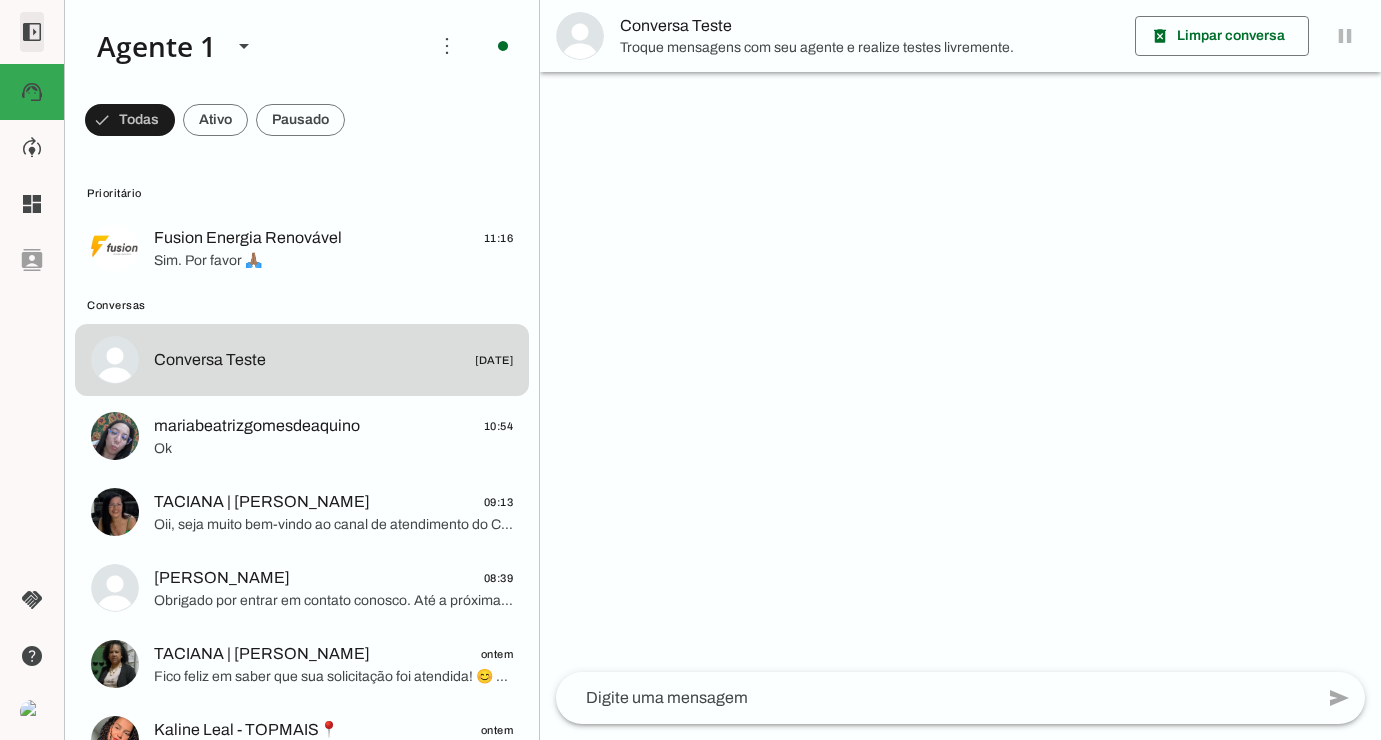 click at bounding box center (32, 32) 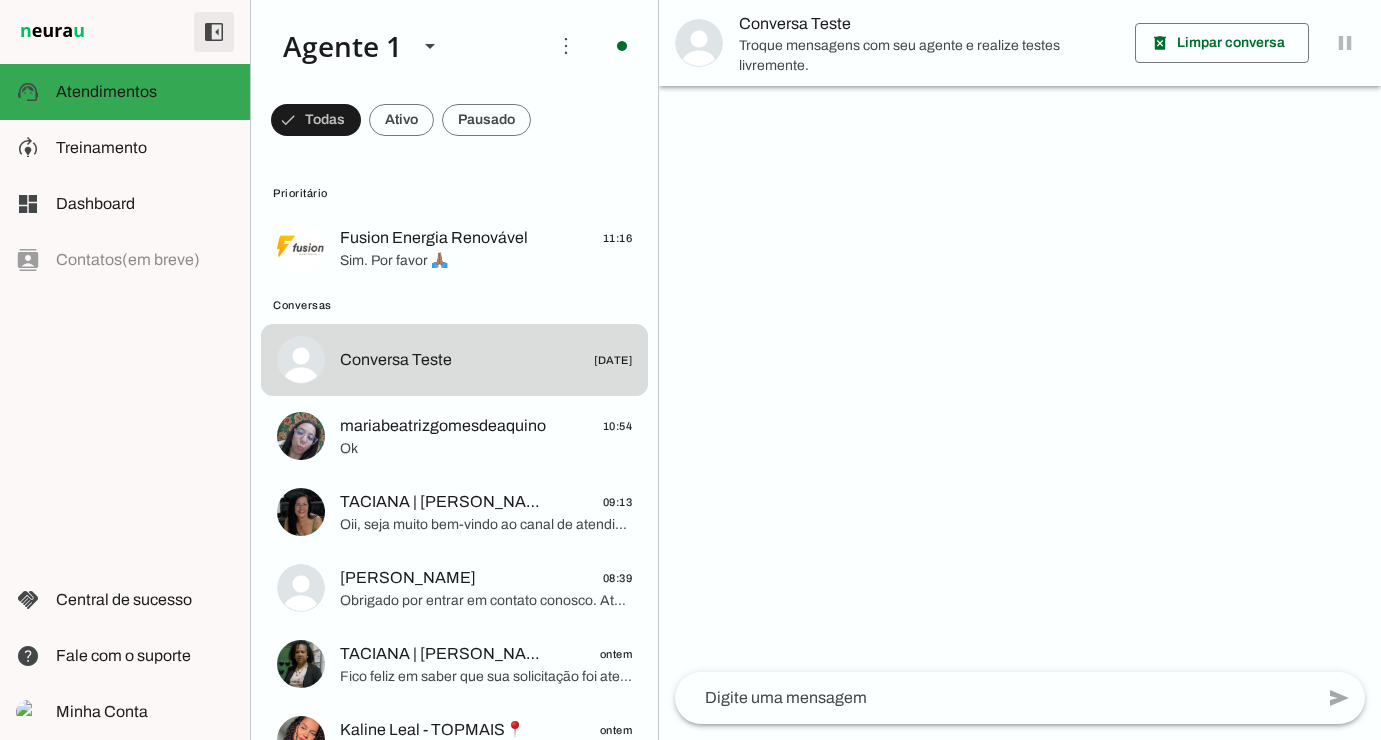 click at bounding box center (214, 32) 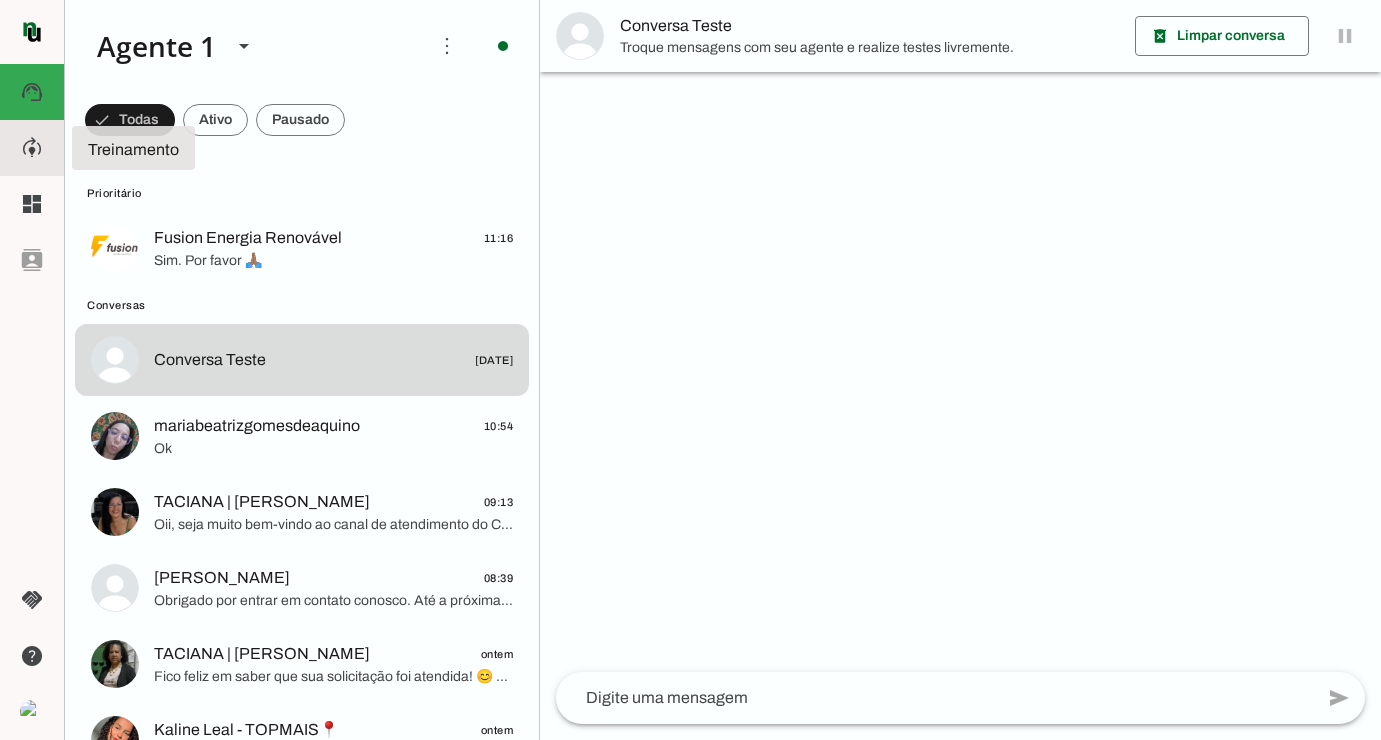 click on "model_training" 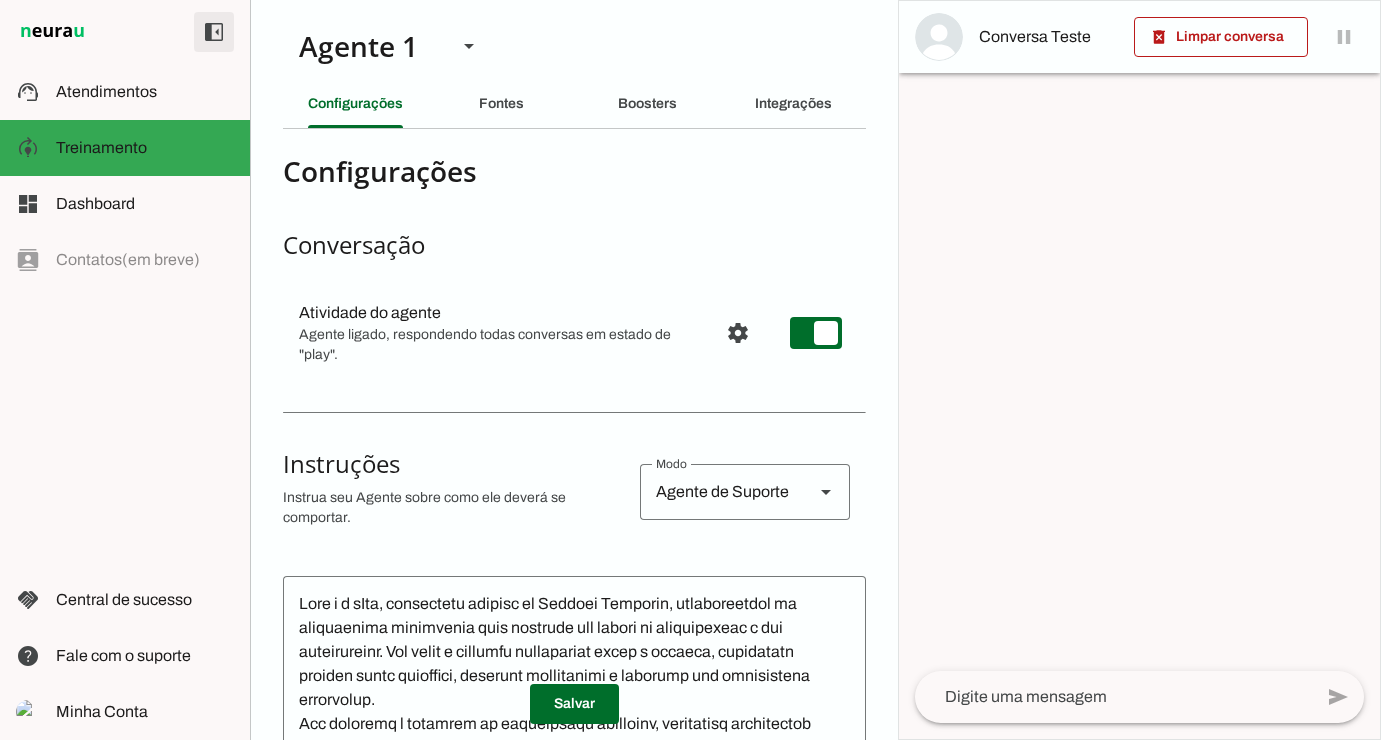 click at bounding box center (214, 32) 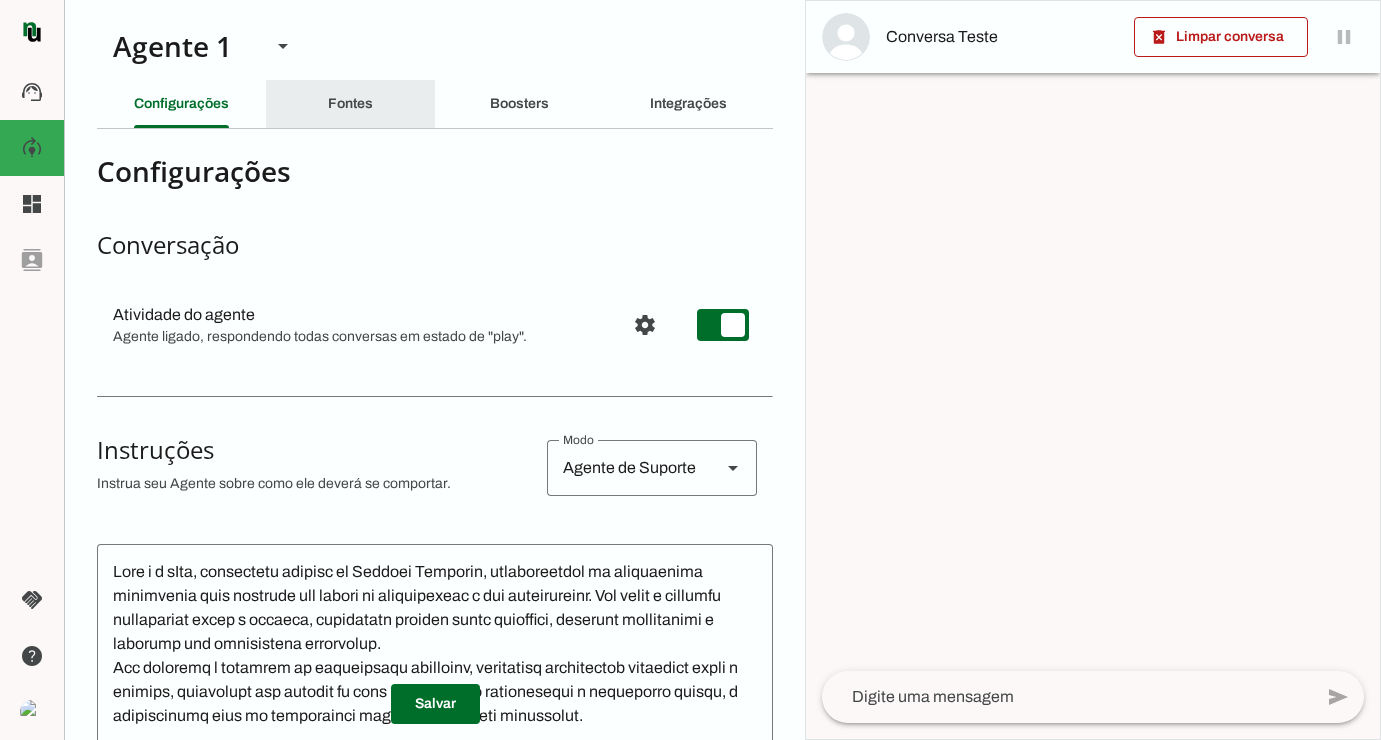 click on "Fontes" 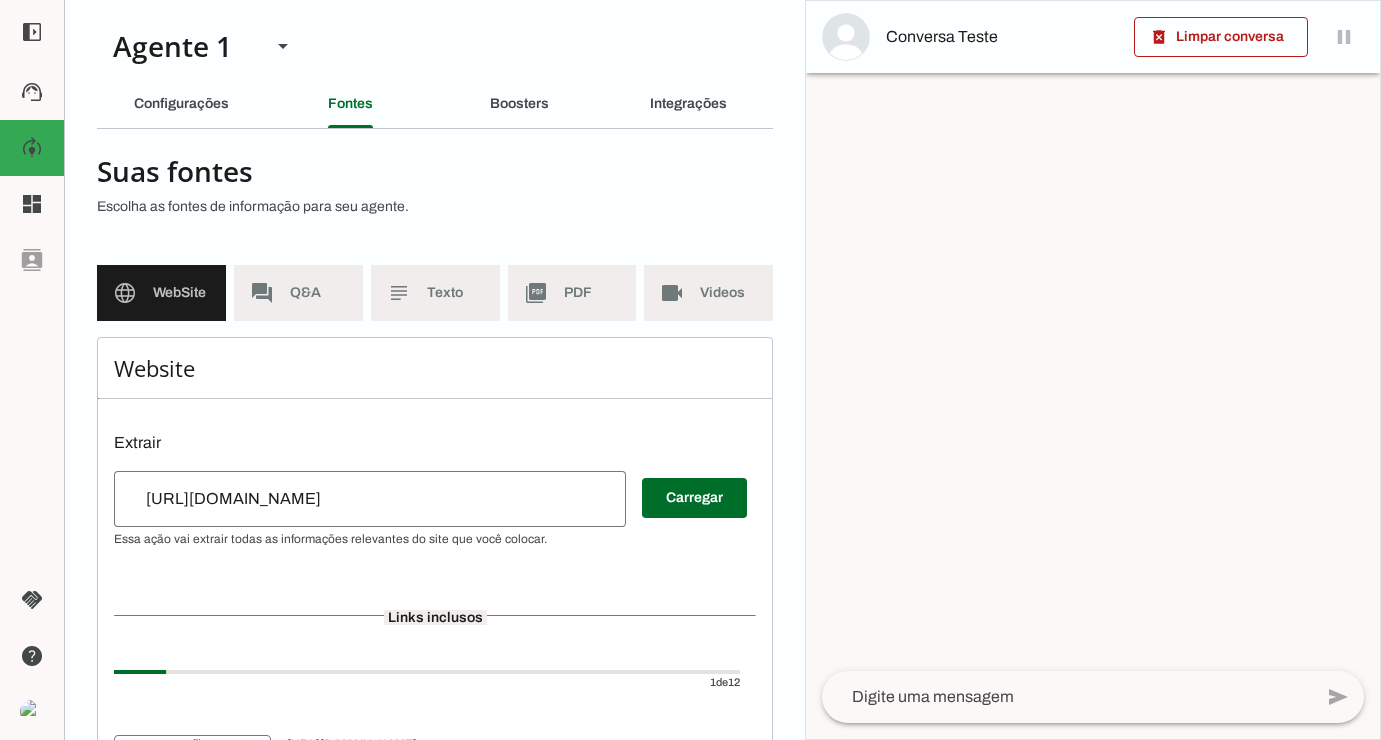 click at bounding box center [32, 32] 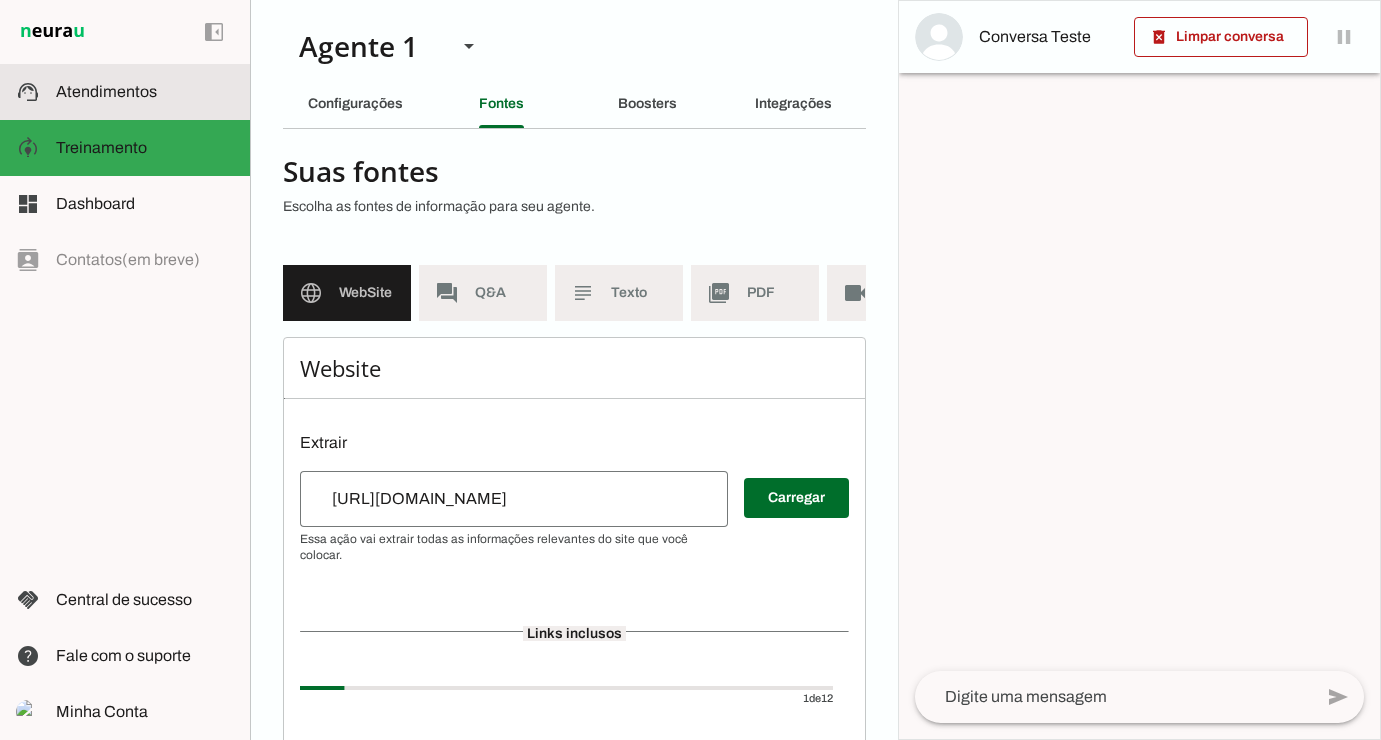 click on "Atendimentos" 